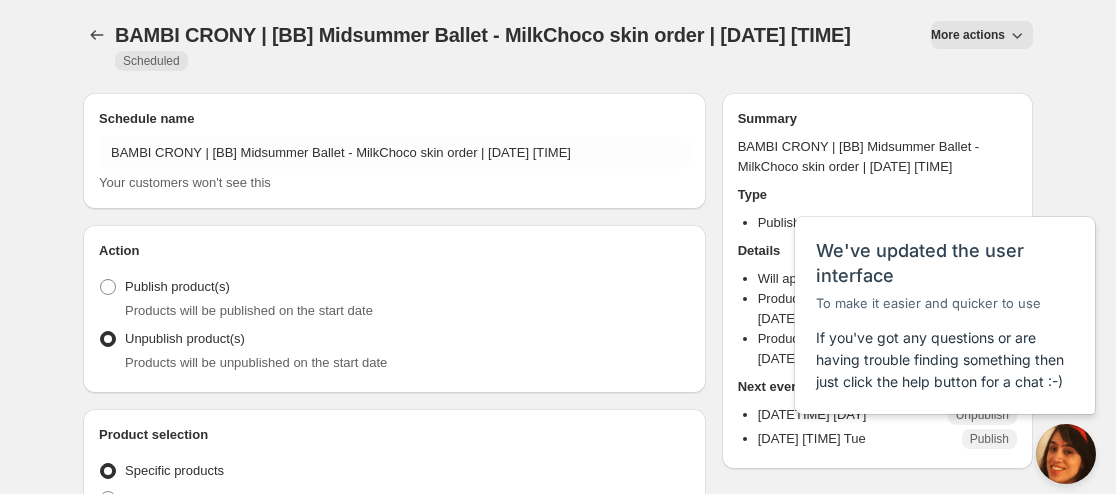 scroll, scrollTop: 0, scrollLeft: 0, axis: both 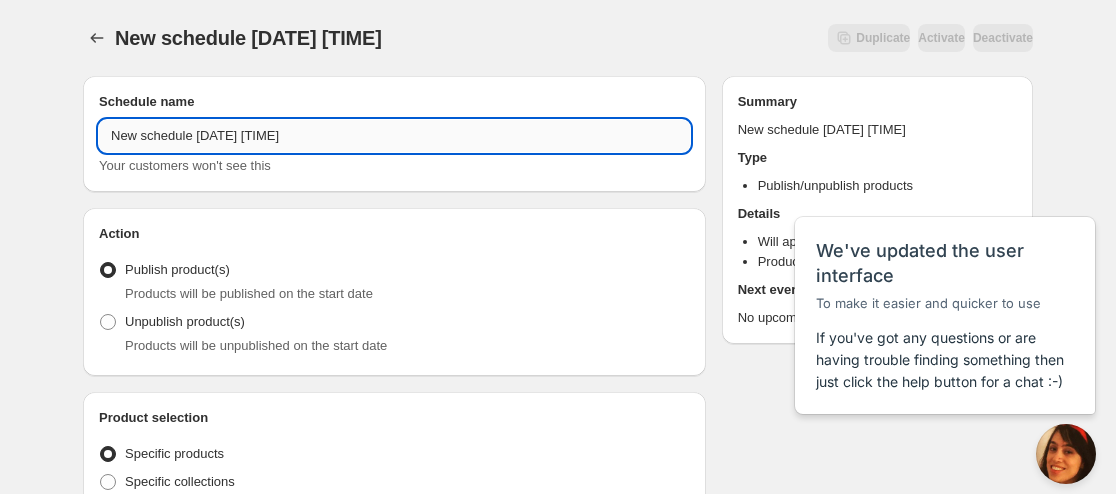 click on "New schedule [DATE] [TIME]" at bounding box center (394, 136) 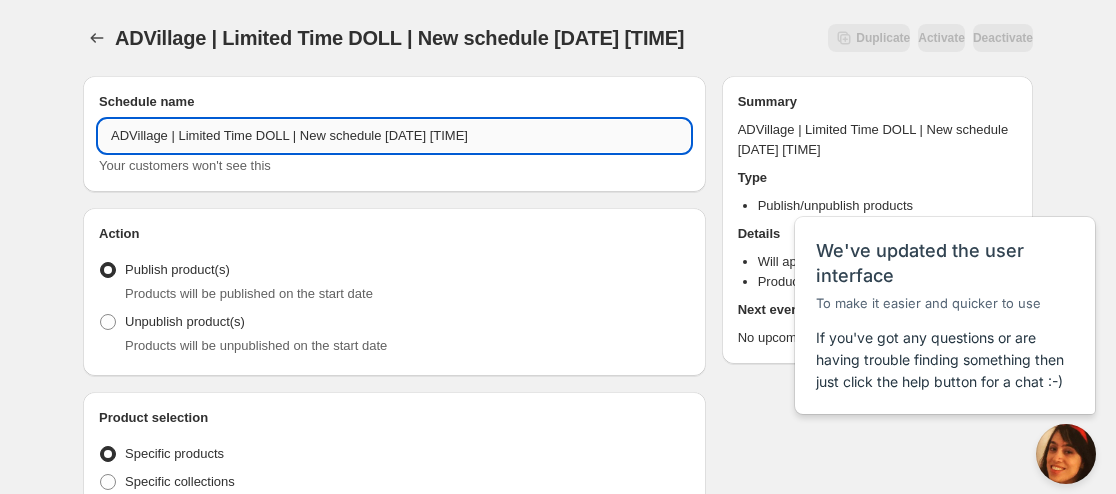 drag, startPoint x: 380, startPoint y: 134, endPoint x: 299, endPoint y: 148, distance: 82.20097 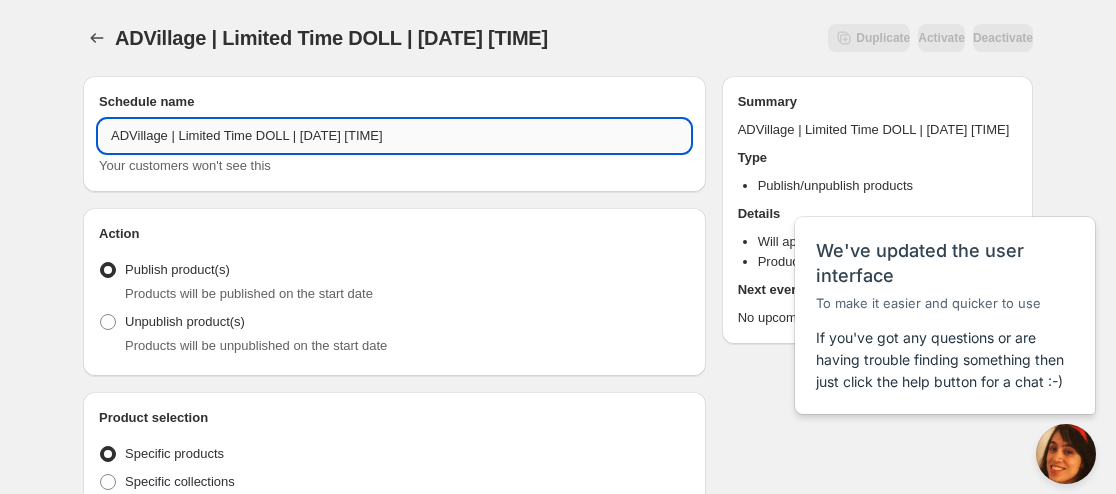 drag, startPoint x: 325, startPoint y: 141, endPoint x: 335, endPoint y: 135, distance: 11.661903 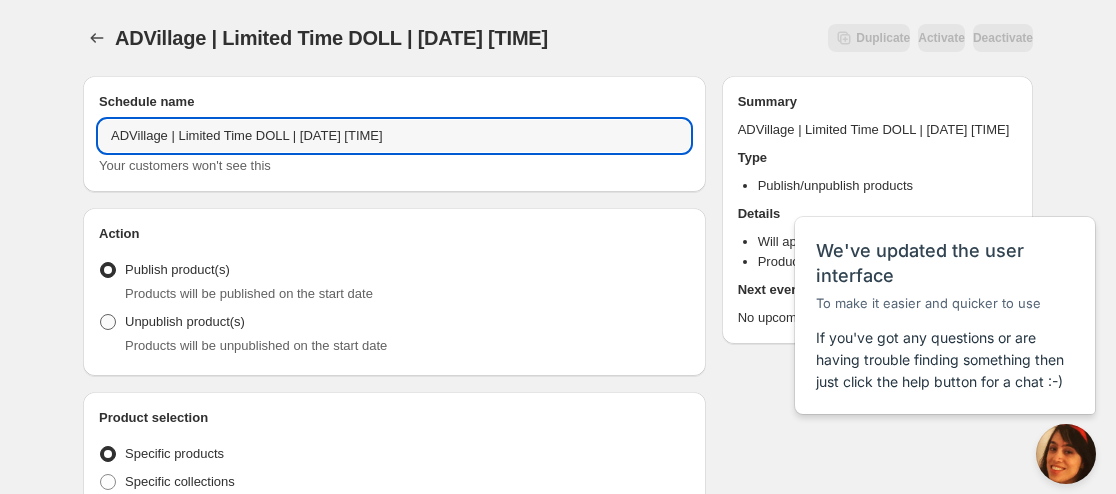 type on "ADVillage | Limited Time DOLL | [DATE] [TIME]" 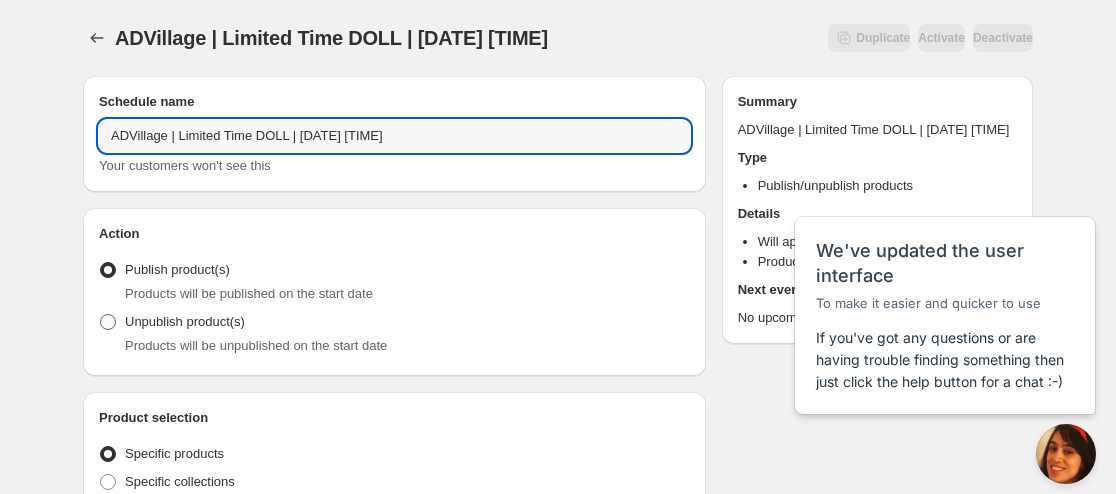 radio on "true" 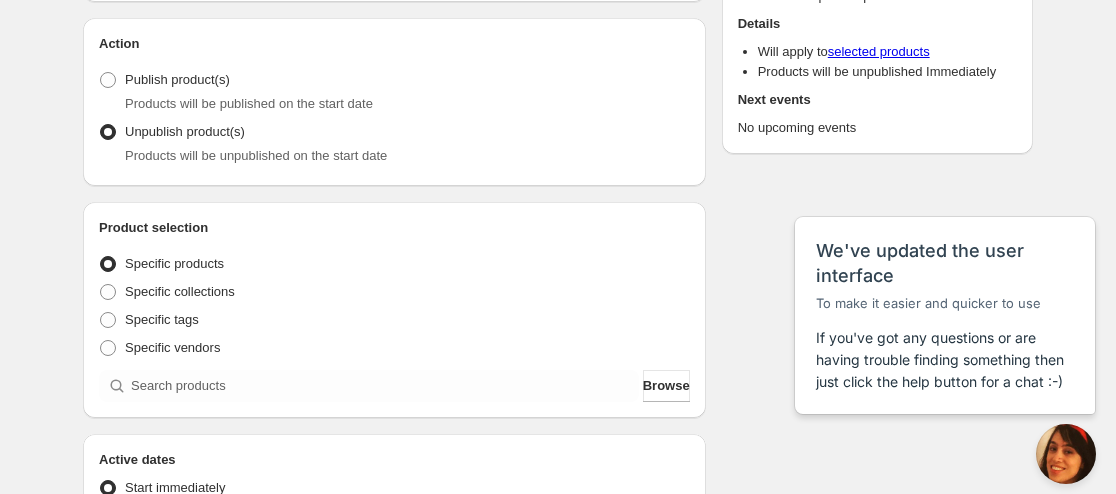 scroll, scrollTop: 200, scrollLeft: 0, axis: vertical 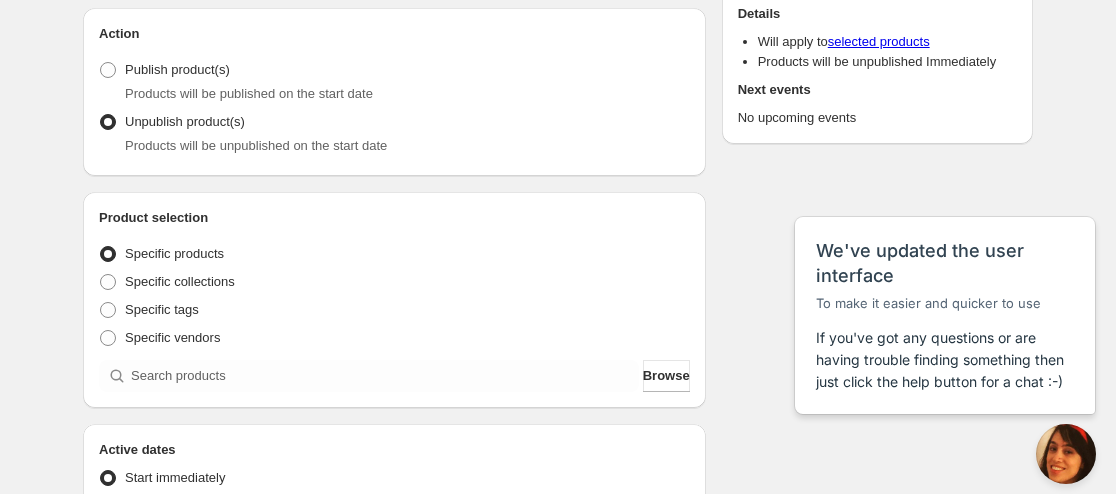 click on "Product selection Entity type Specific products Specific collections Specific tags Specific vendors Browse" at bounding box center (394, 300) 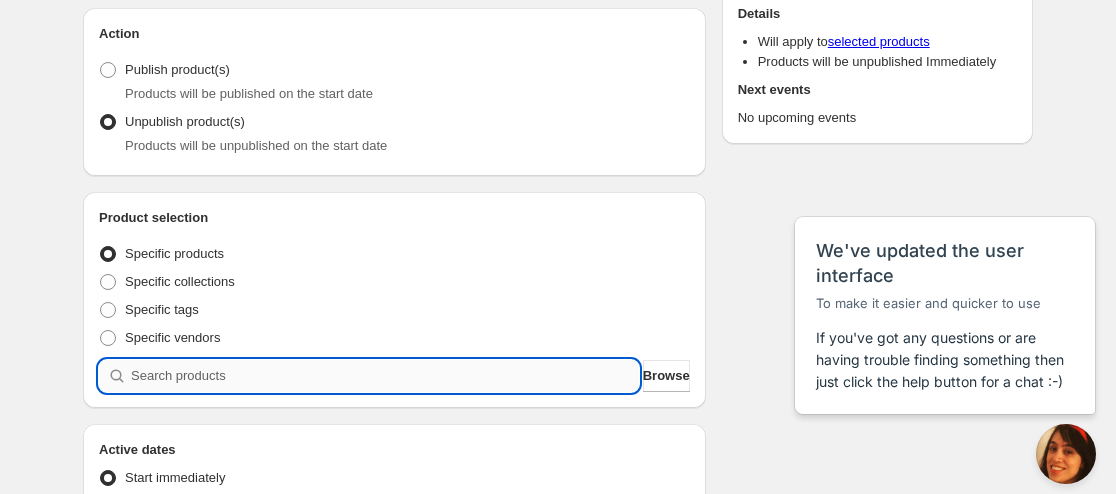 click at bounding box center [385, 376] 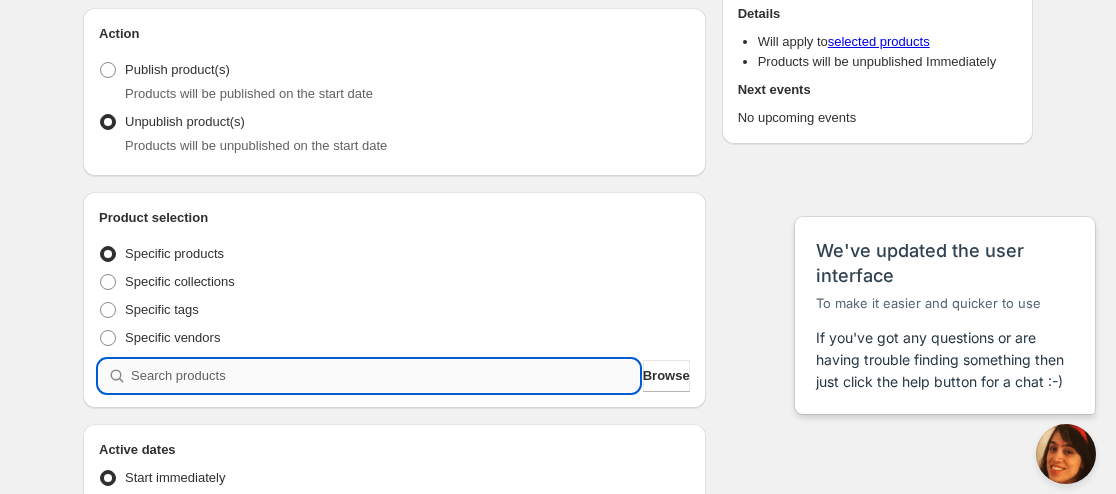 paste on "[PHONE]" 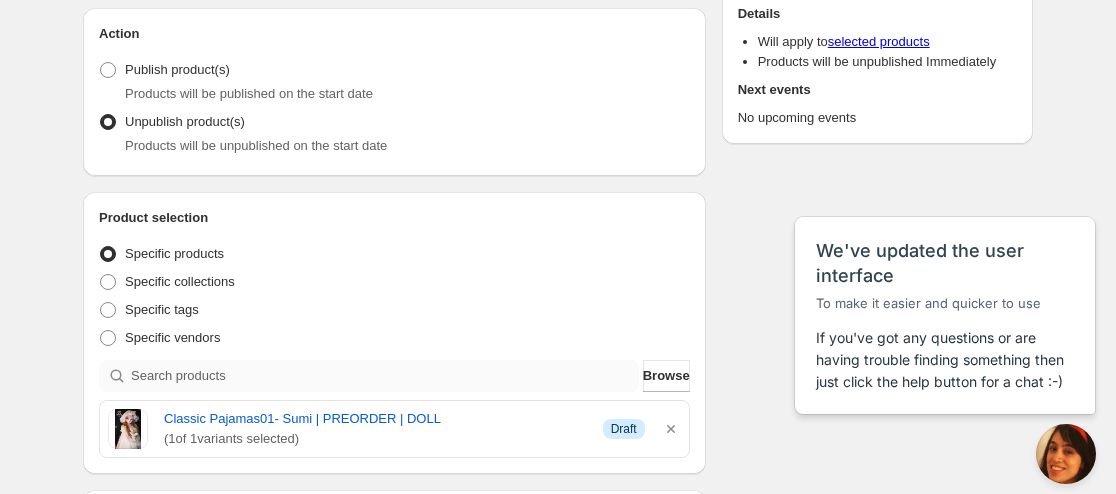 scroll, scrollTop: 300, scrollLeft: 0, axis: vertical 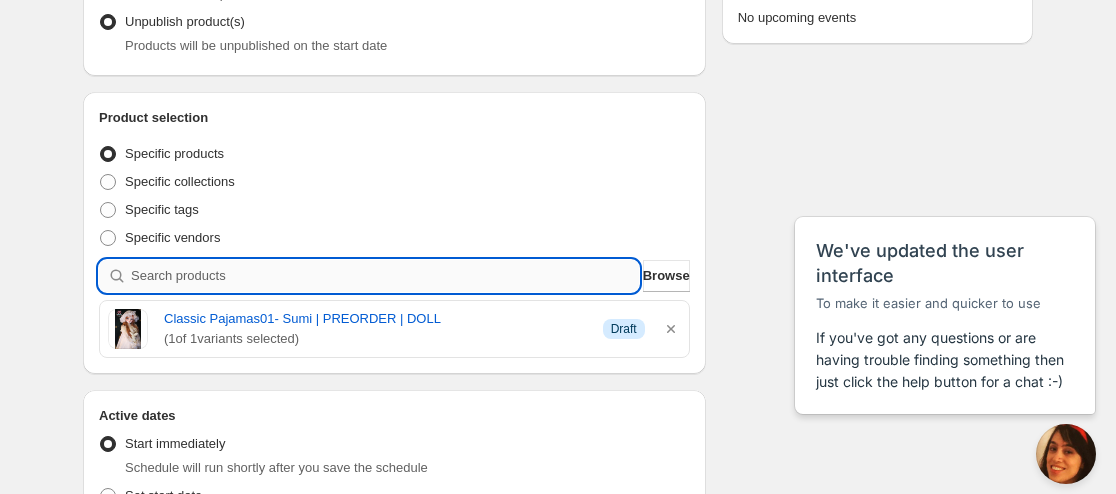 click at bounding box center (385, 276) 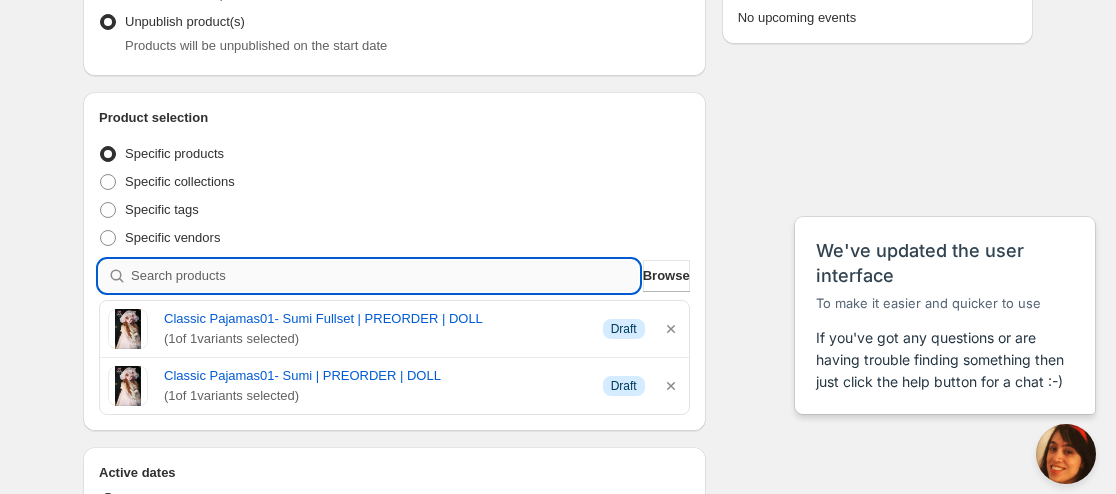 click at bounding box center (385, 276) 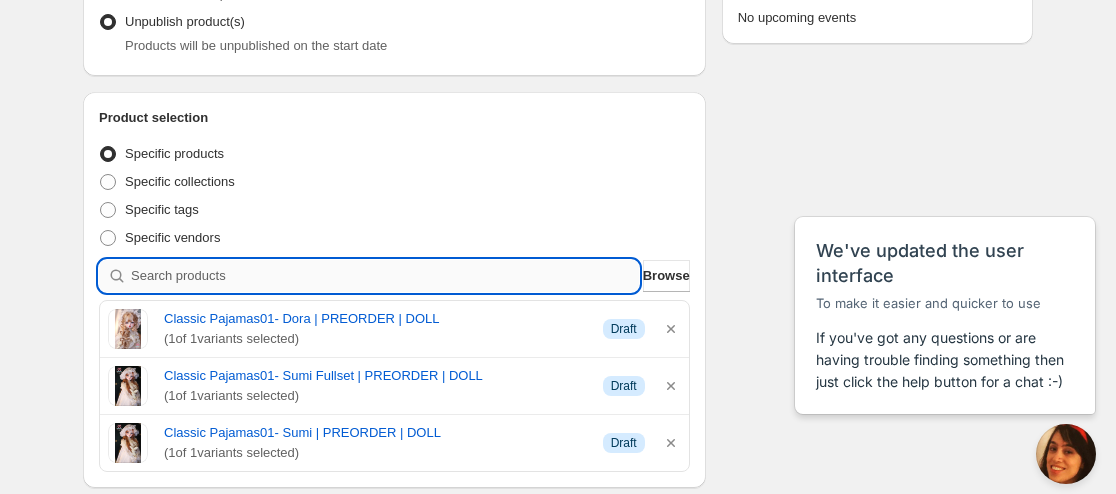 click at bounding box center [385, 276] 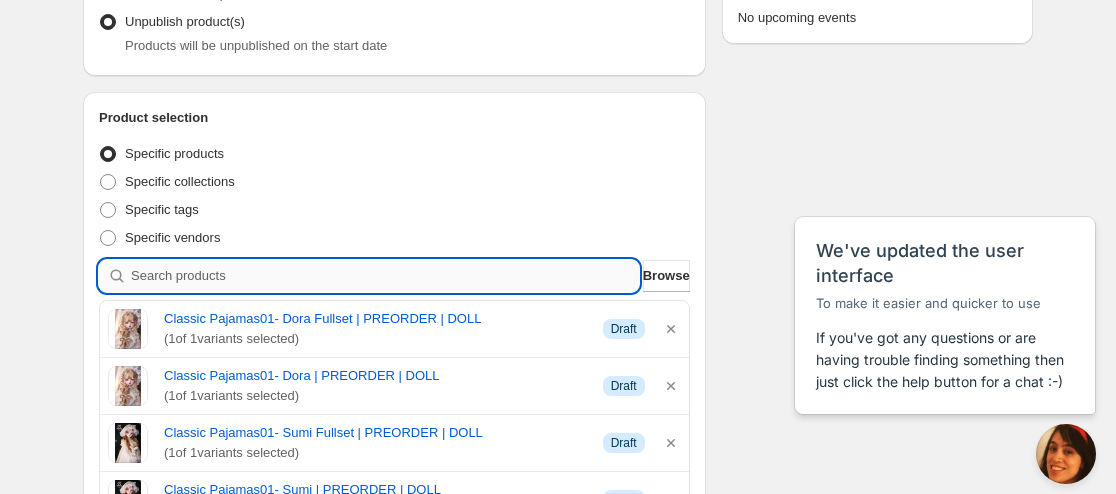 click at bounding box center [385, 276] 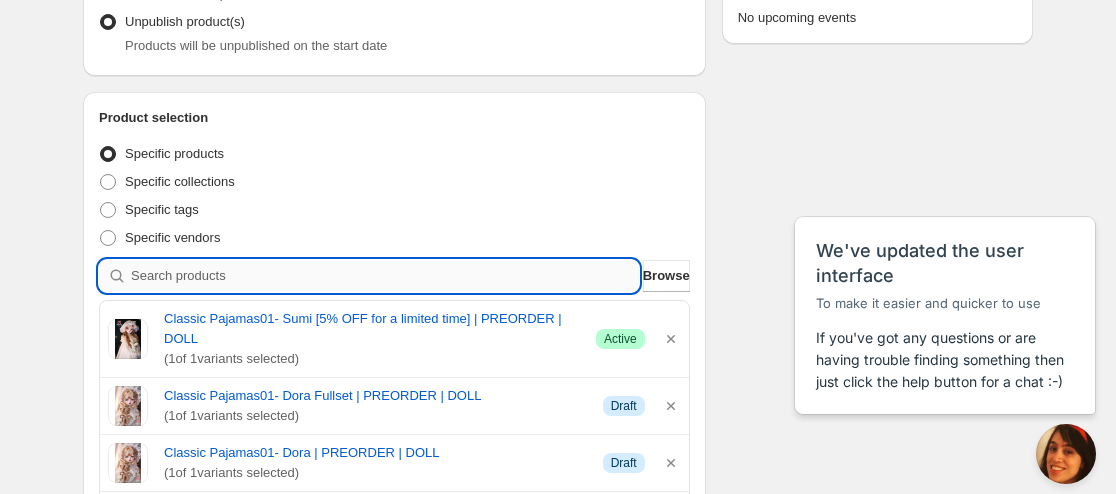 click at bounding box center (385, 276) 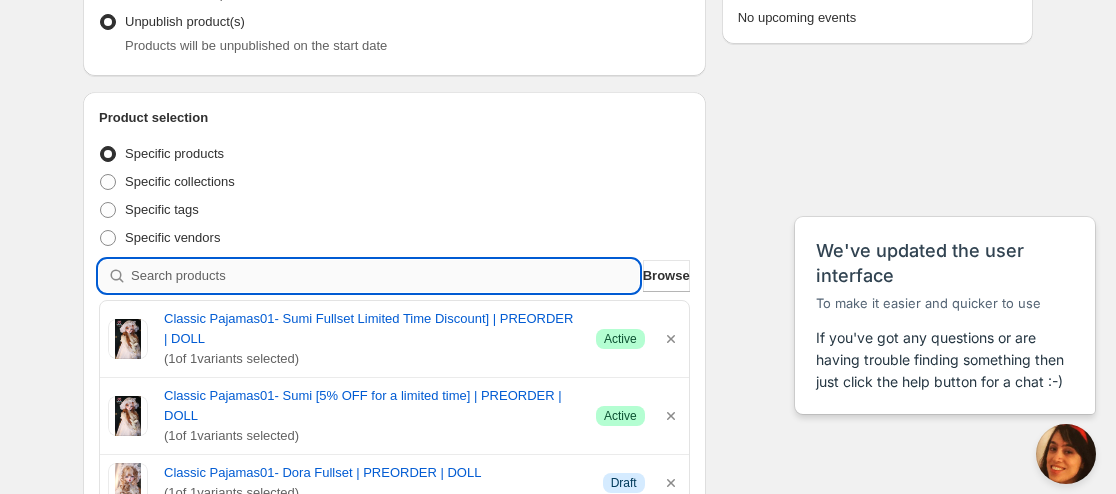 click at bounding box center [385, 276] 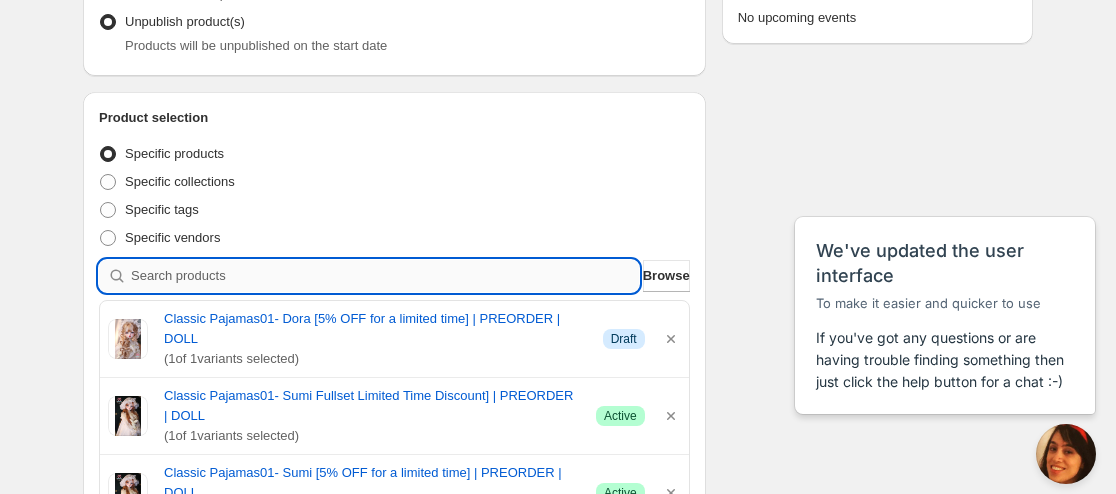 click at bounding box center (385, 276) 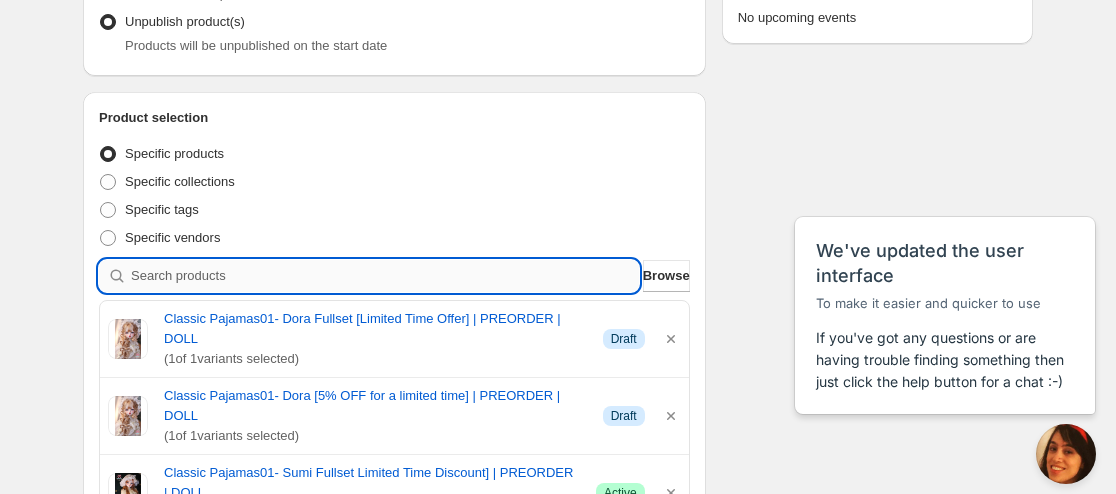 click at bounding box center [385, 276] 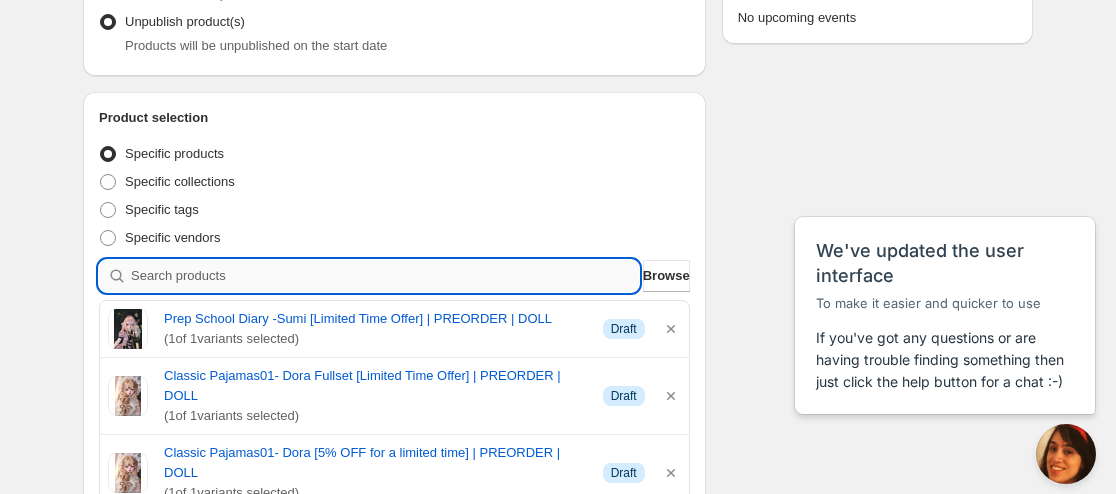 click at bounding box center [385, 276] 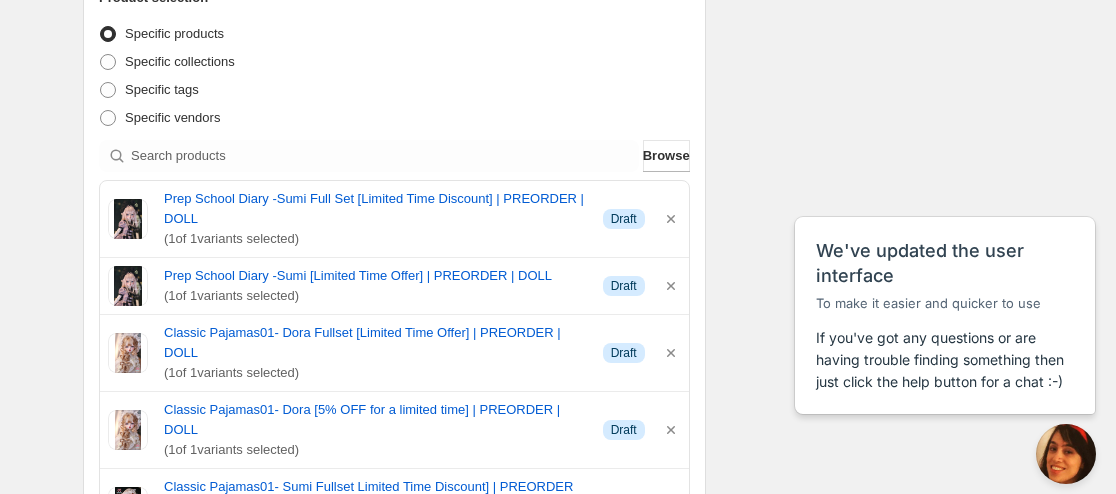 scroll, scrollTop: 400, scrollLeft: 0, axis: vertical 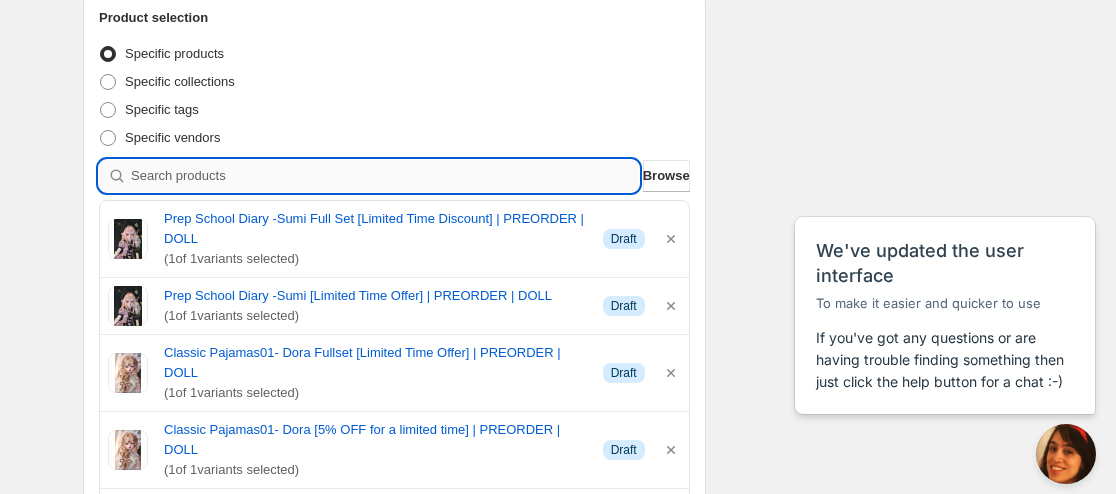 click at bounding box center (385, 176) 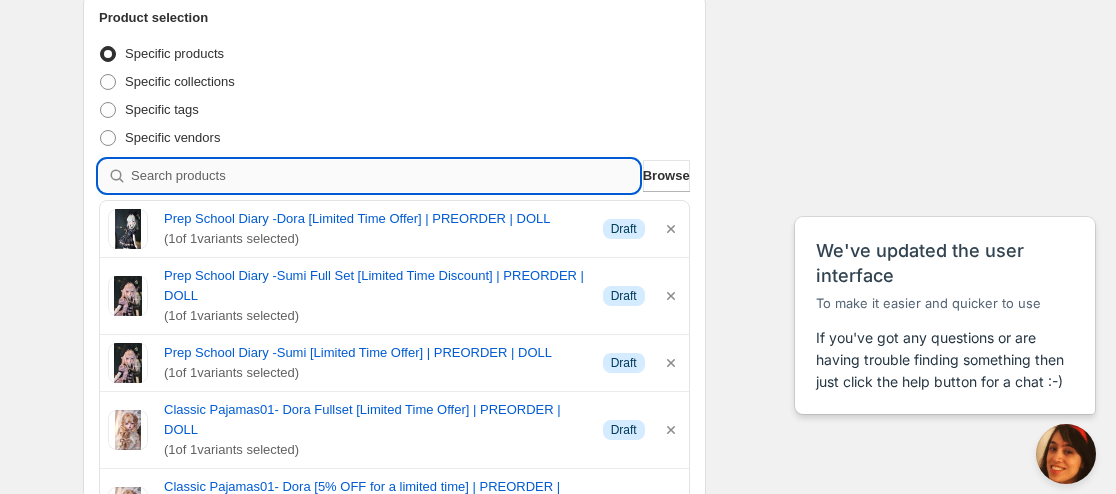 click at bounding box center (385, 176) 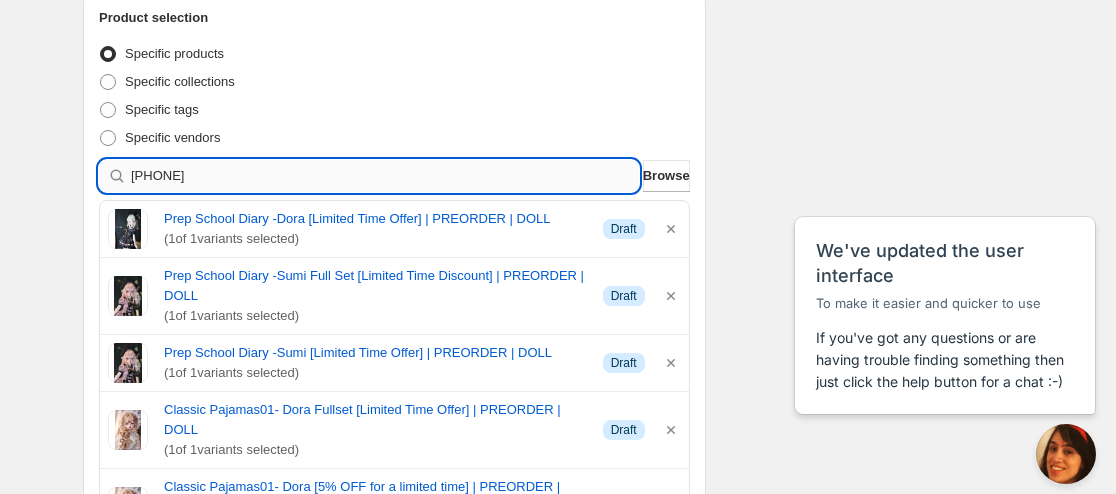 type 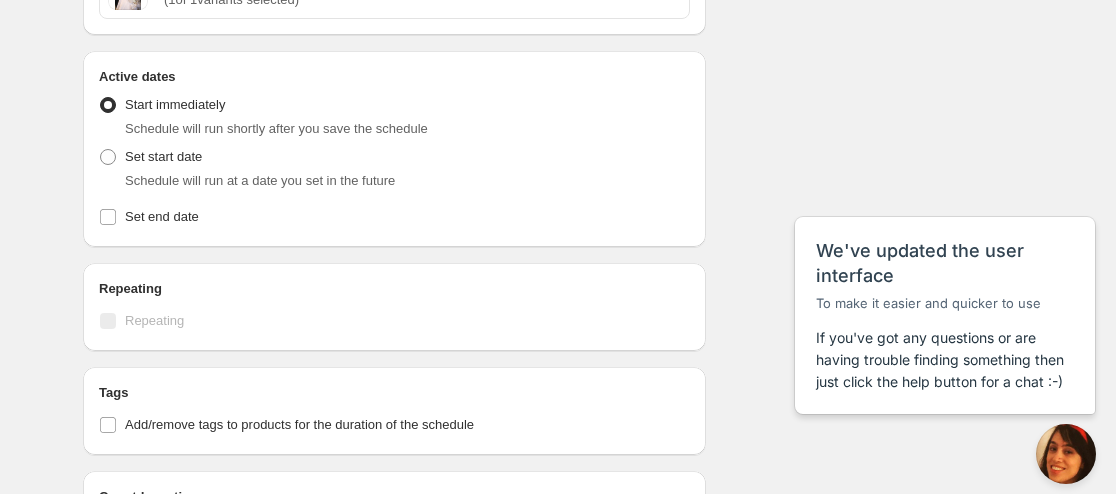 scroll, scrollTop: 1100, scrollLeft: 0, axis: vertical 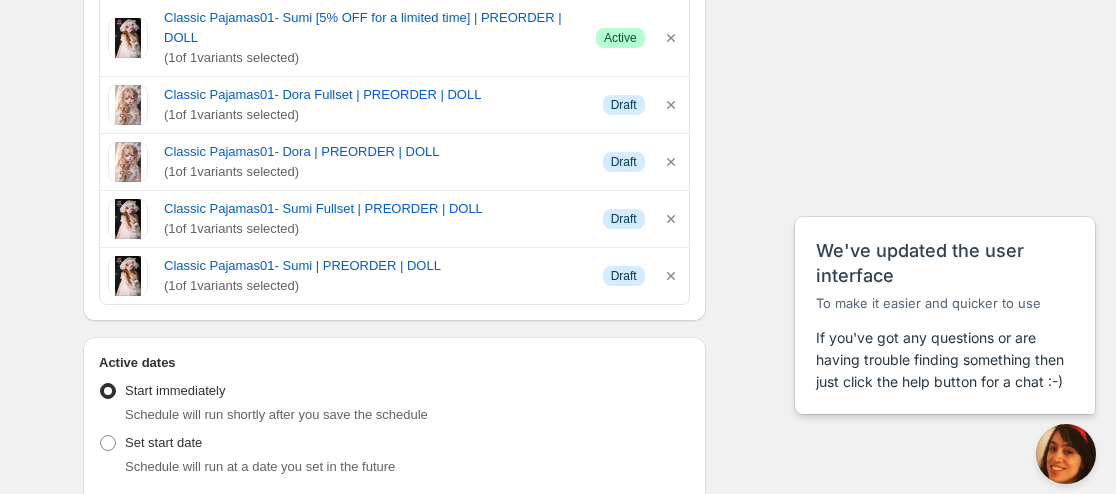 click on "Set end date" at bounding box center (162, 502) 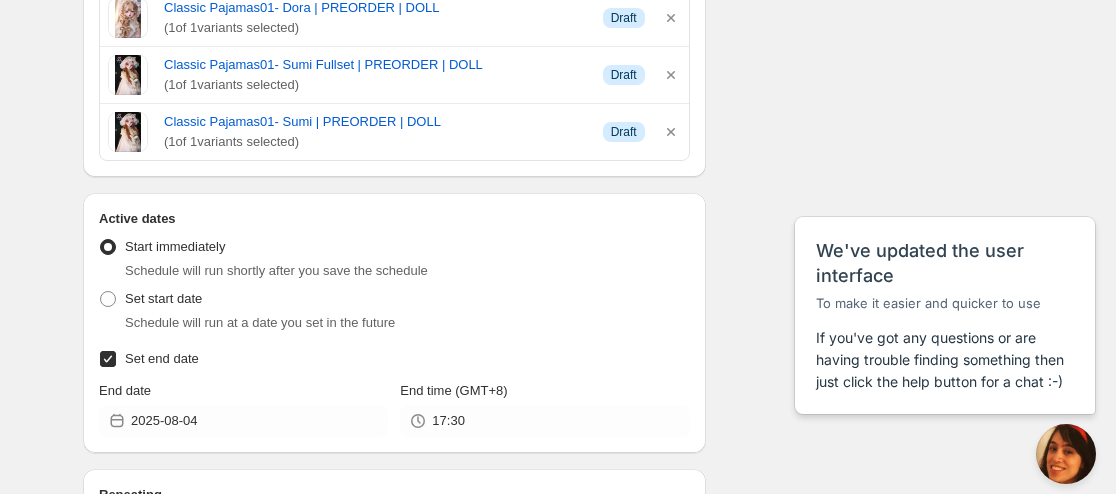 scroll, scrollTop: 1400, scrollLeft: 0, axis: vertical 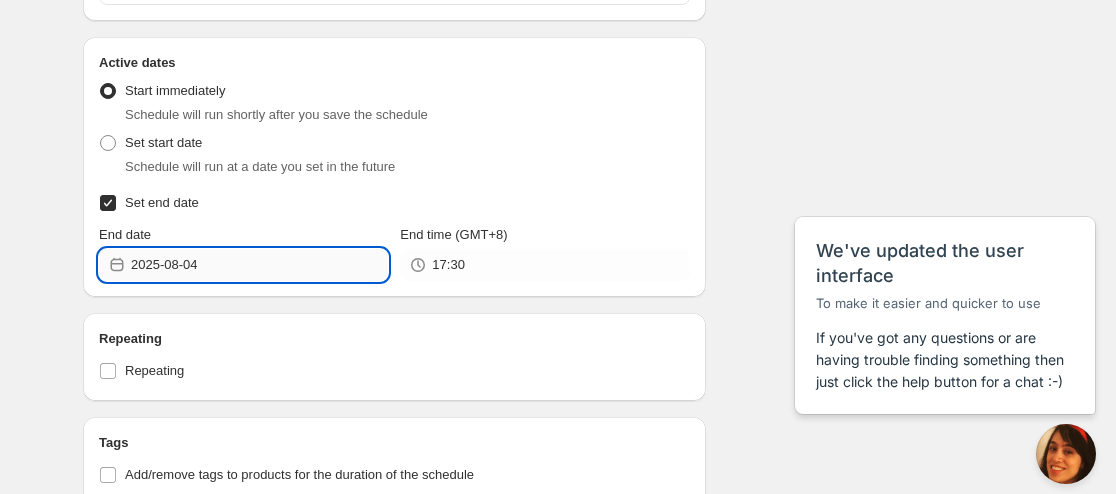 click on "2025-08-04" at bounding box center (259, 265) 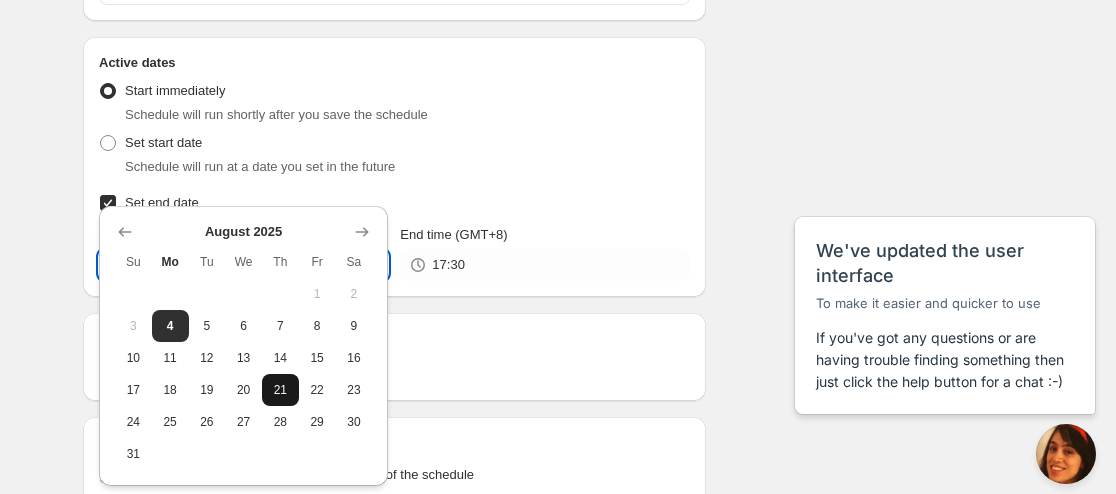 click on "21" at bounding box center (280, 390) 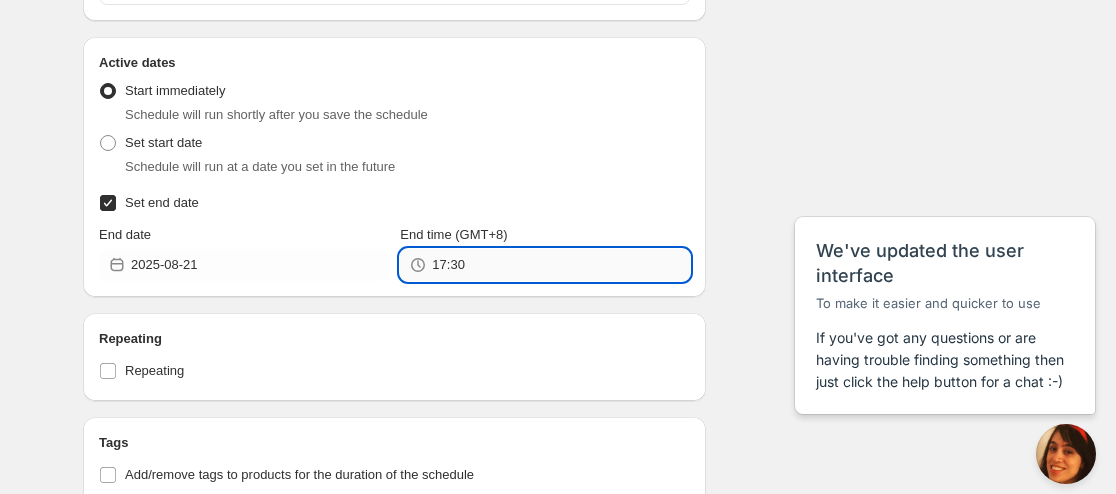 click on "17:30" at bounding box center [560, 265] 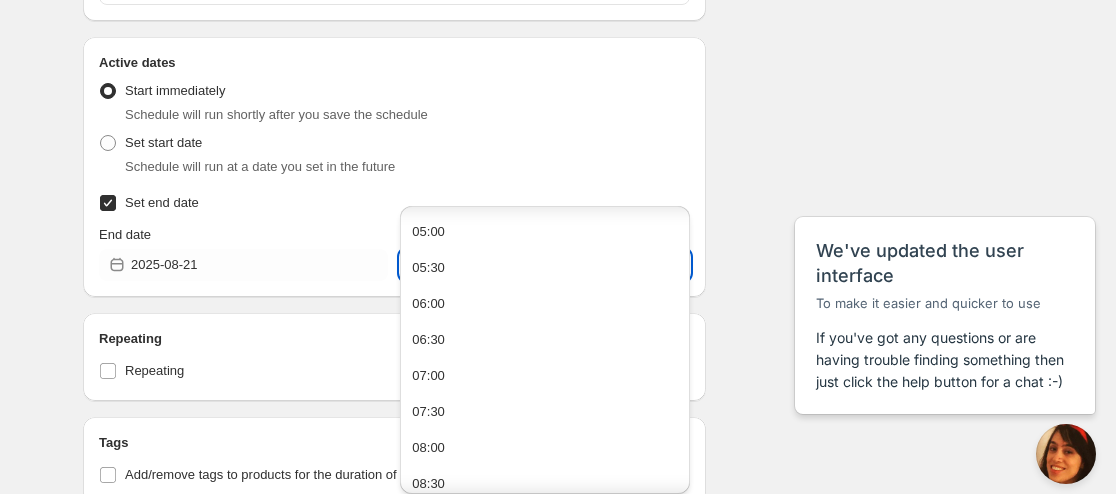 scroll, scrollTop: 500, scrollLeft: 0, axis: vertical 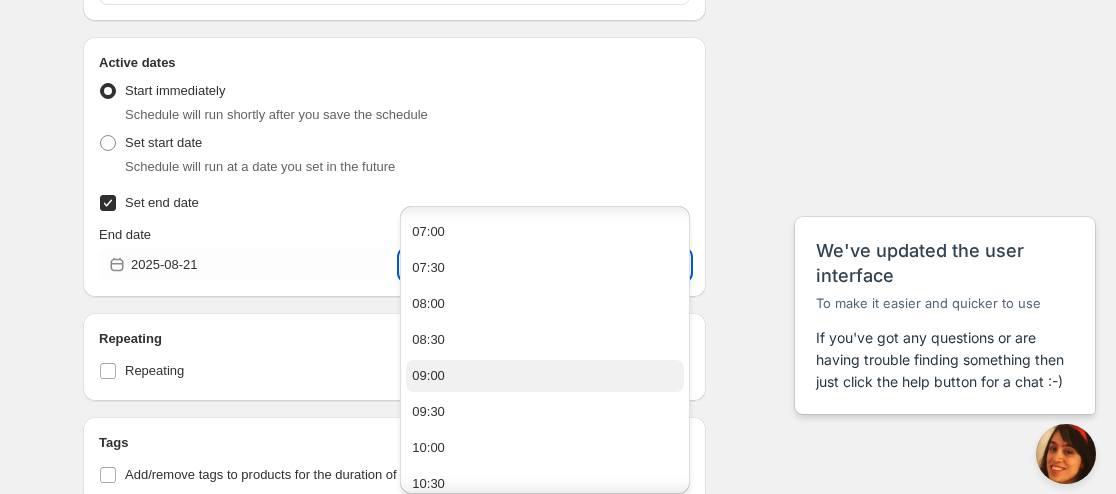 click on "09:00" at bounding box center (544, 376) 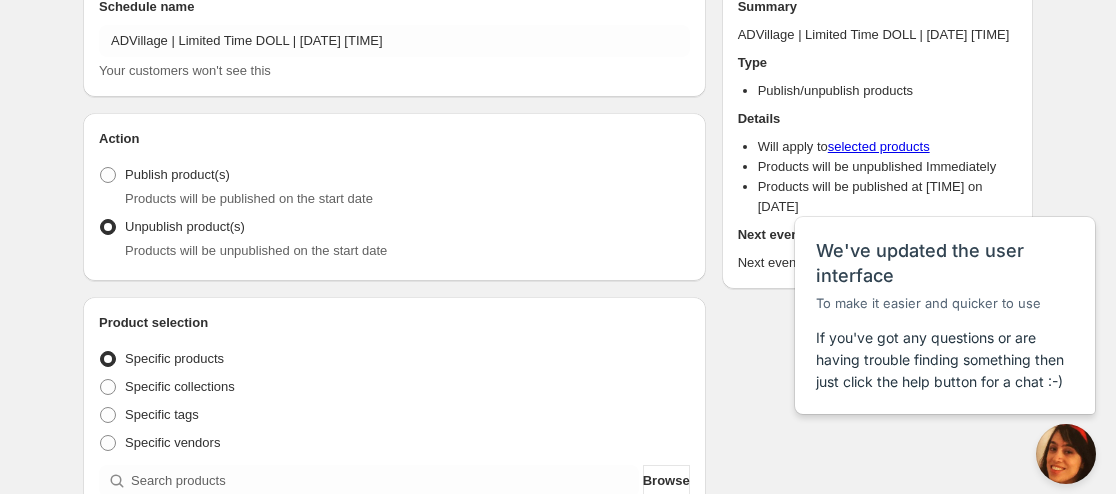 scroll, scrollTop: 0, scrollLeft: 0, axis: both 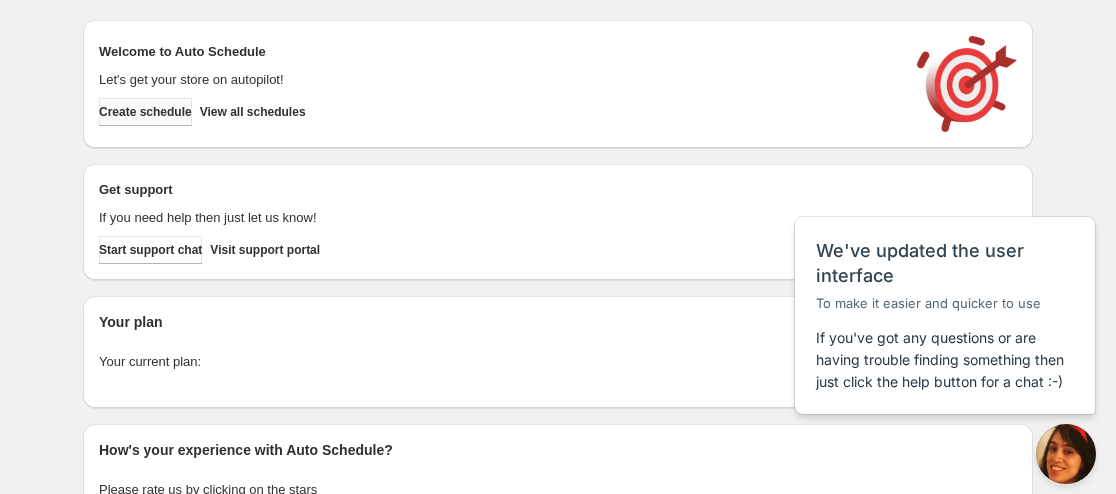 click on "Create schedule" at bounding box center (145, 112) 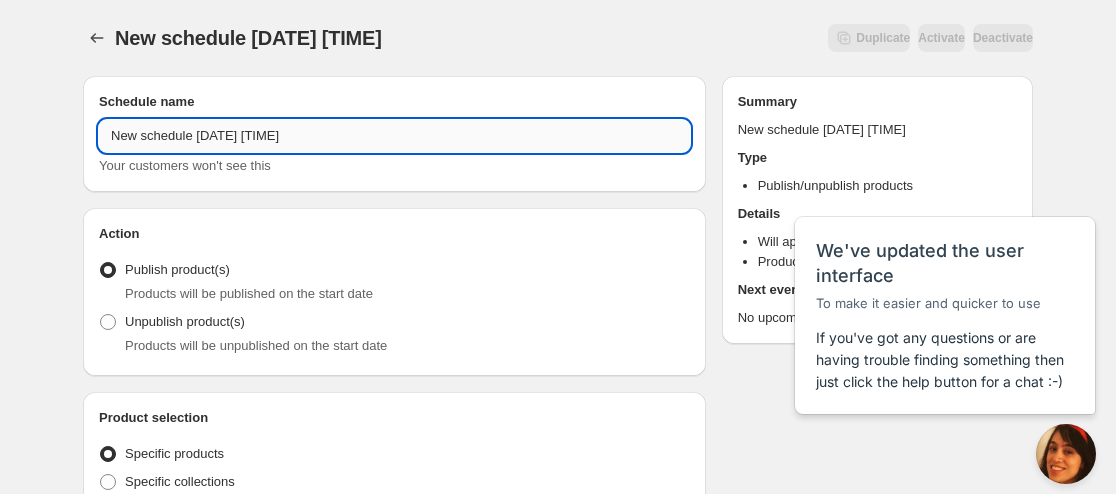 click on "New schedule [DATE] [TIME]" at bounding box center (394, 136) 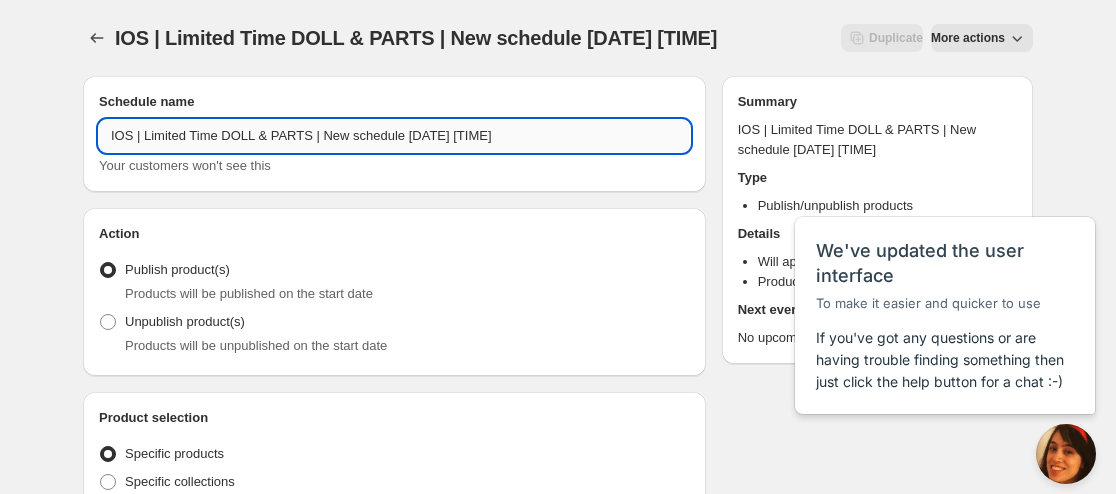 drag, startPoint x: 397, startPoint y: 124, endPoint x: 317, endPoint y: 136, distance: 80.895 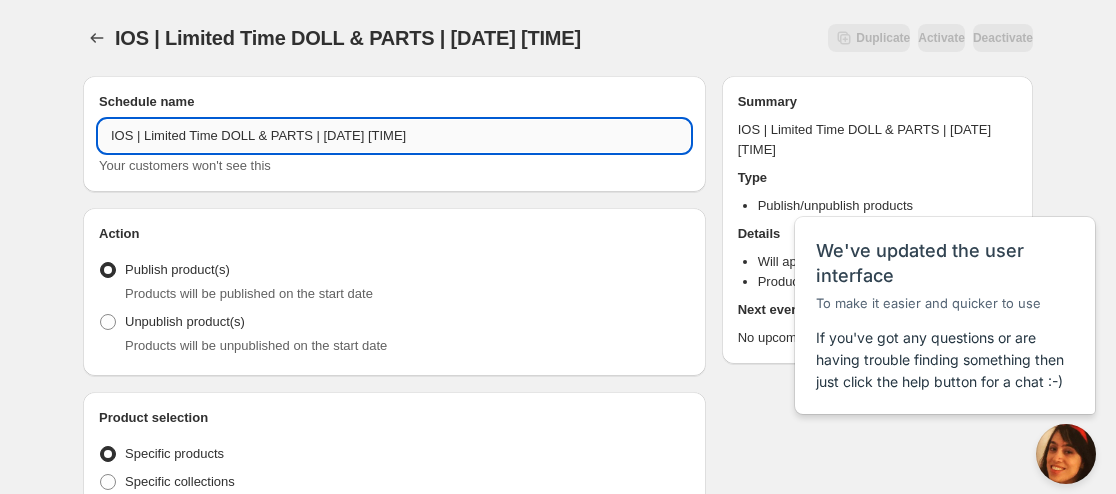 drag, startPoint x: 340, startPoint y: 132, endPoint x: 351, endPoint y: 132, distance: 11 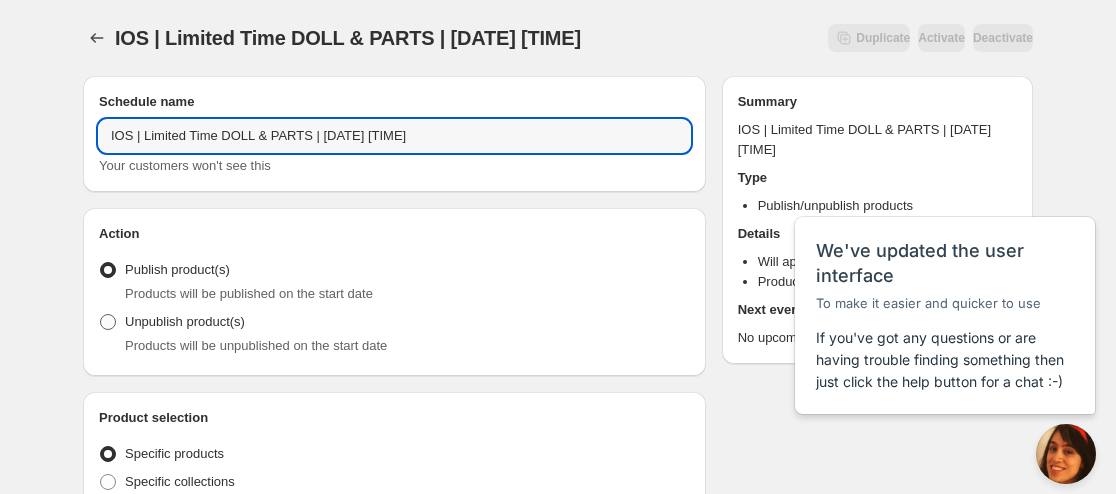 type on "IOS | Limited Time DOLL & PARTS | [DATE] [TIME]" 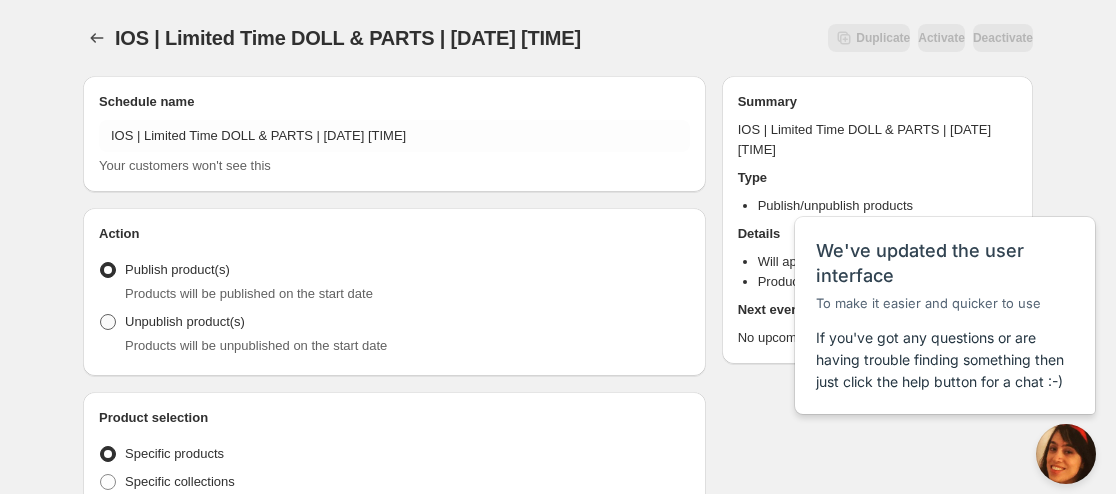 click on "Unpublish product(s)" at bounding box center (172, 322) 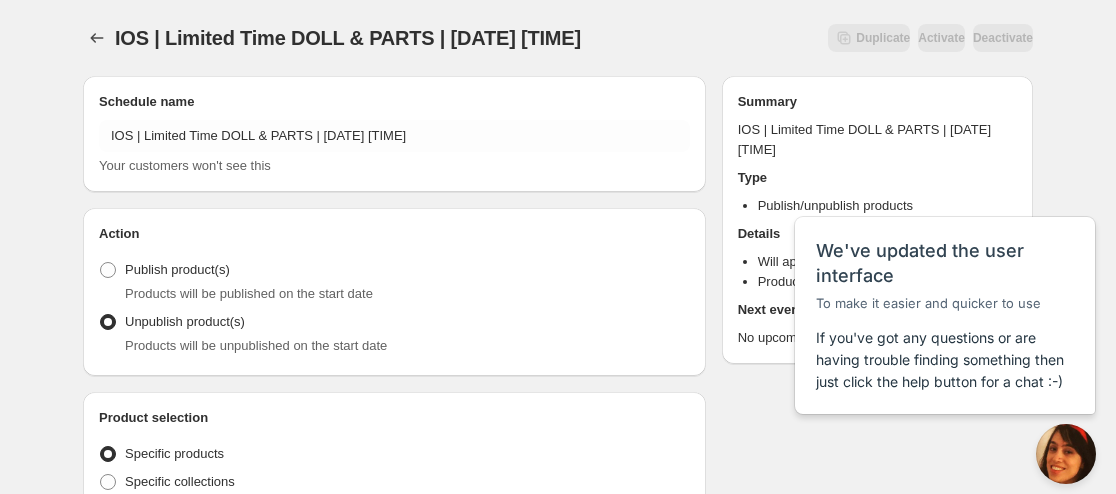 scroll, scrollTop: 100, scrollLeft: 0, axis: vertical 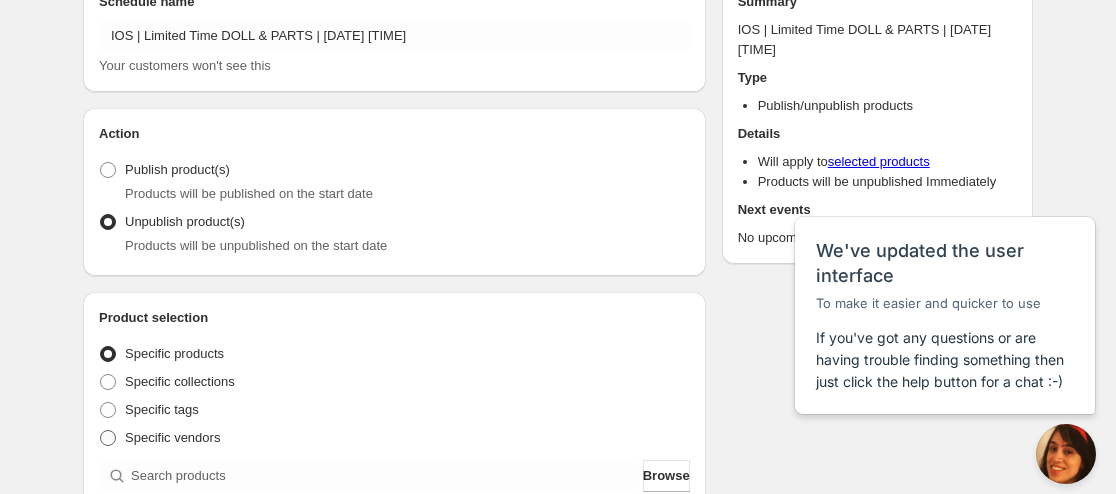 click on "Specific vendors" at bounding box center [159, 438] 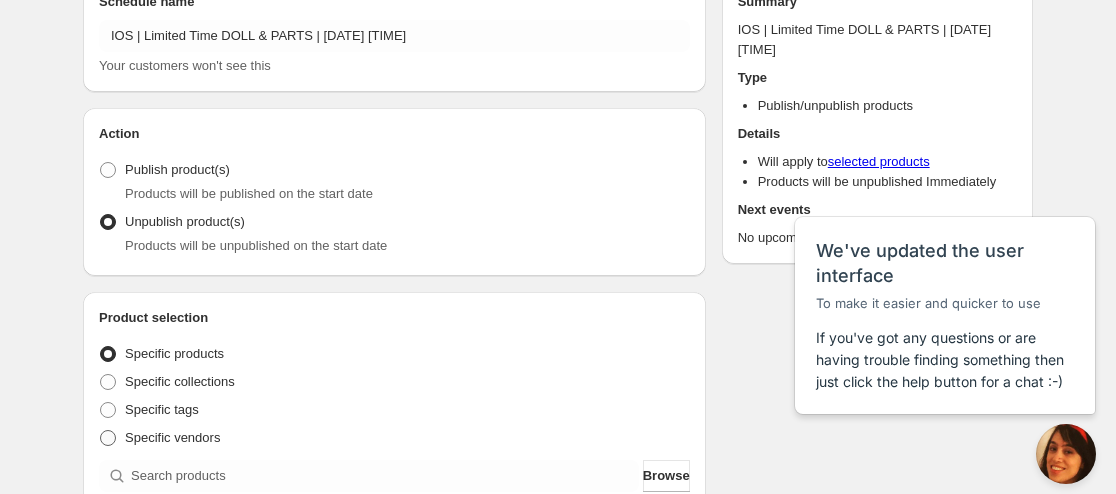 radio on "true" 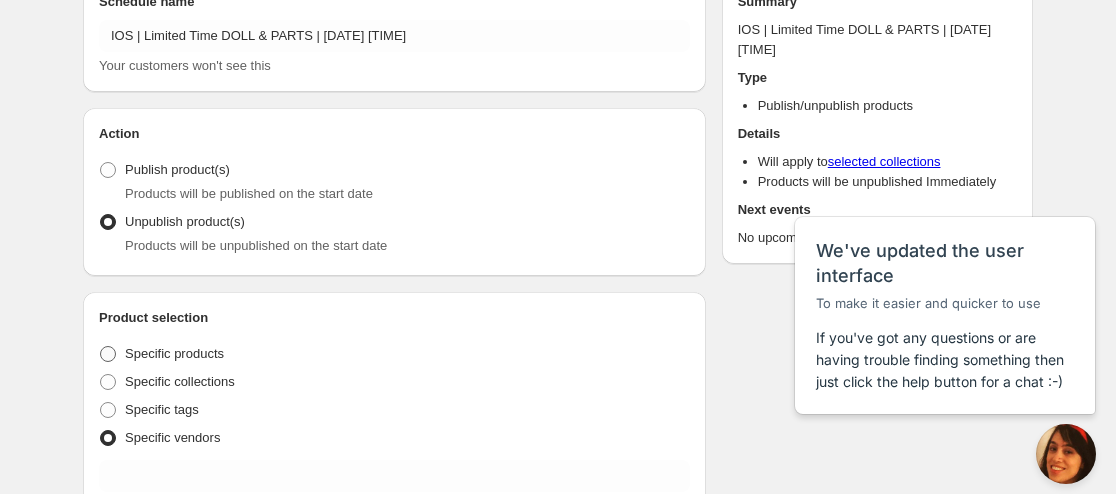 click on "Specific products" at bounding box center (174, 353) 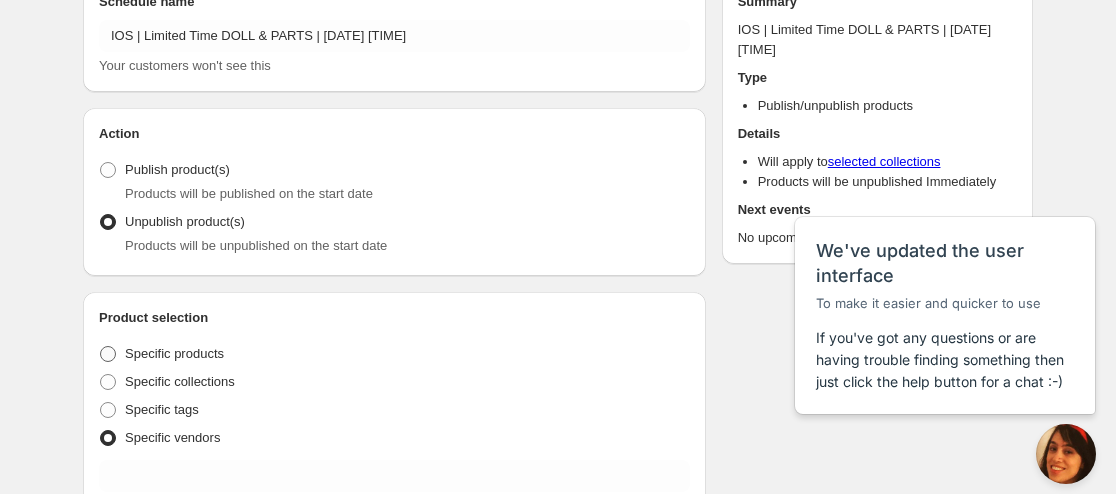 radio on "true" 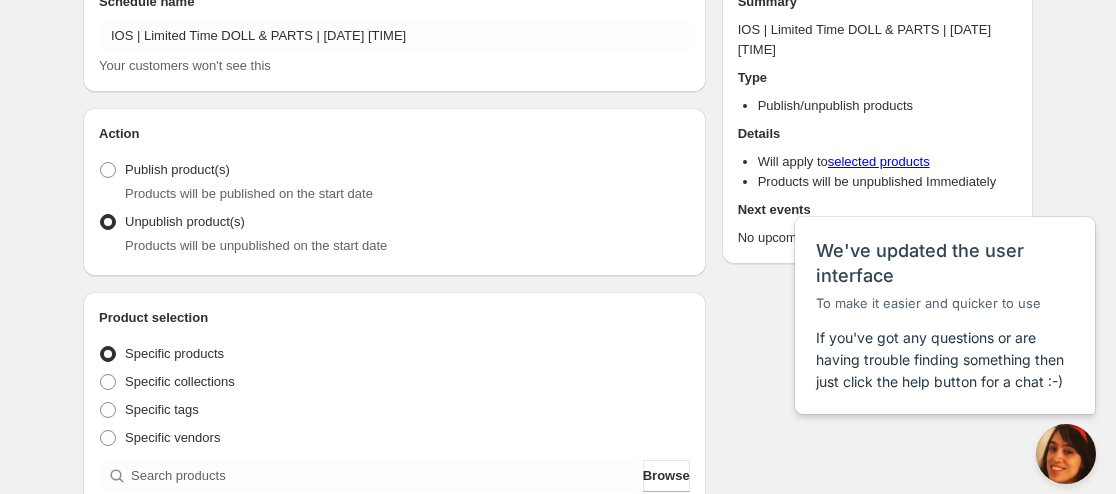 scroll, scrollTop: 200, scrollLeft: 0, axis: vertical 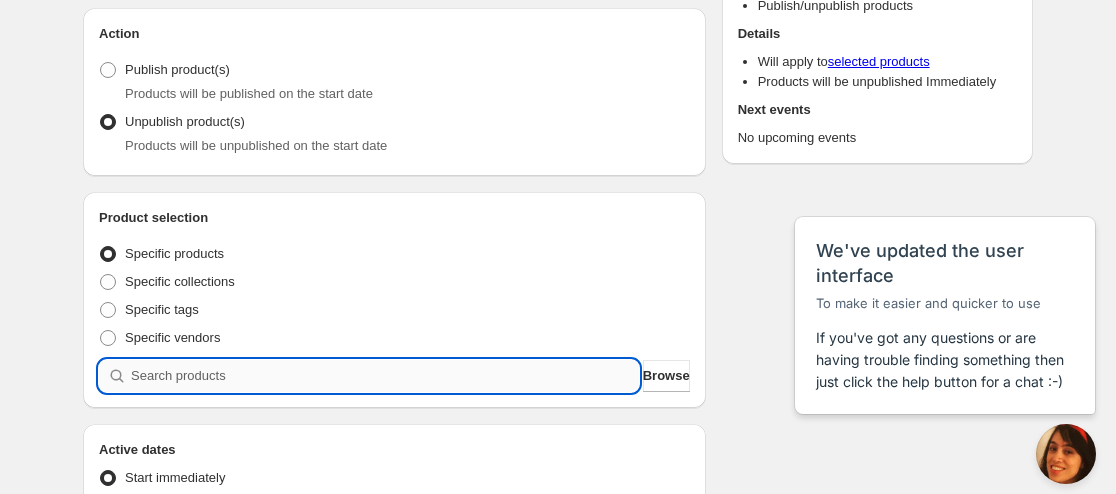 click at bounding box center [385, 376] 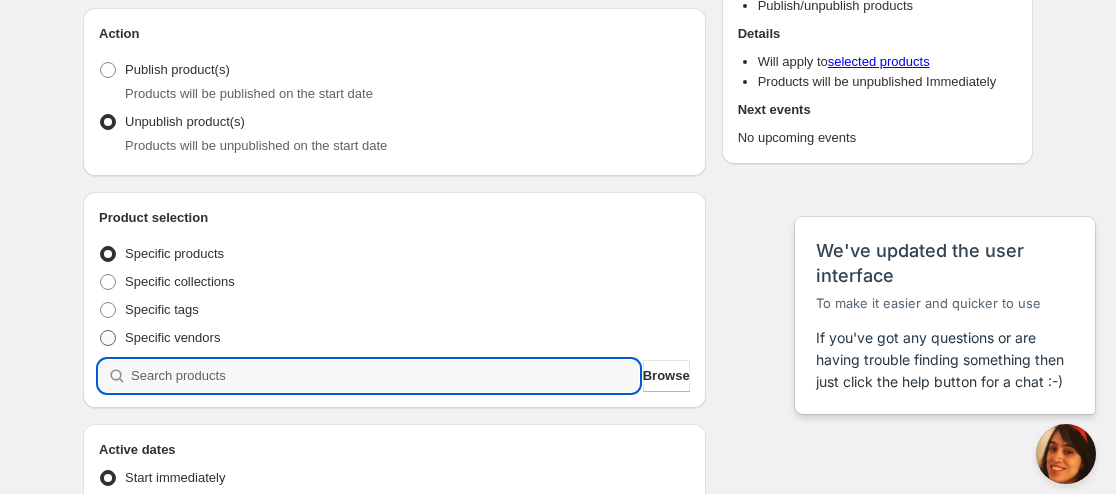 paste on "[PHONE]" 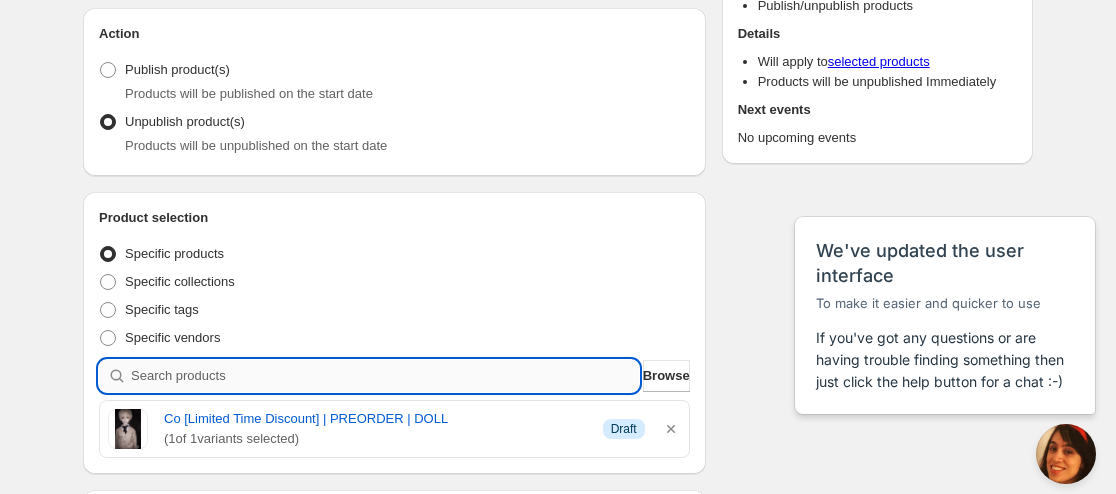 click at bounding box center (385, 376) 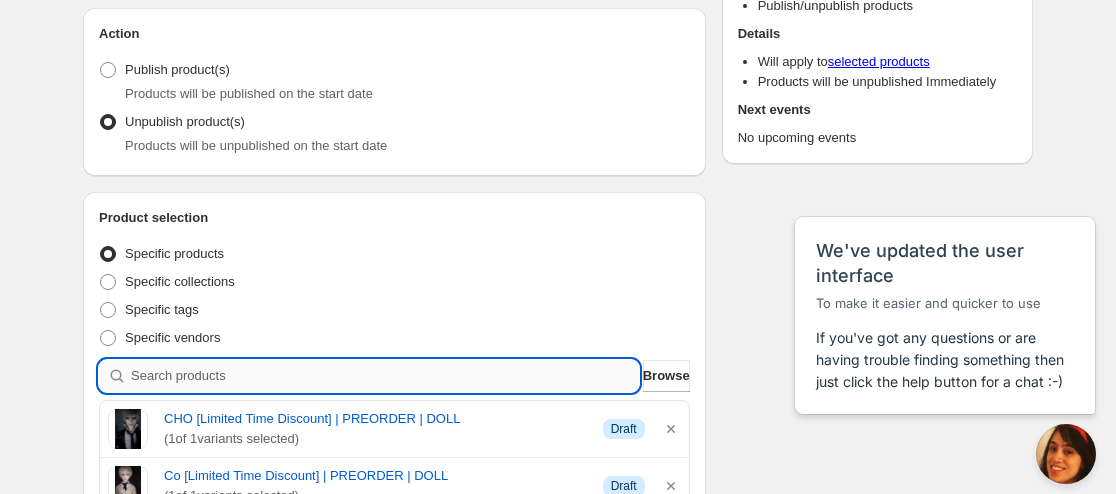 click at bounding box center (385, 376) 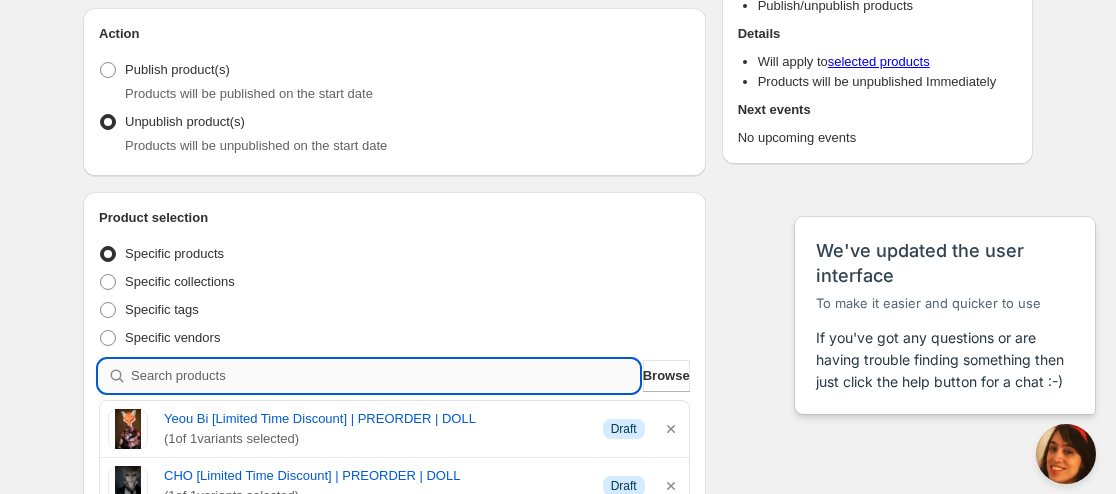 click at bounding box center [385, 376] 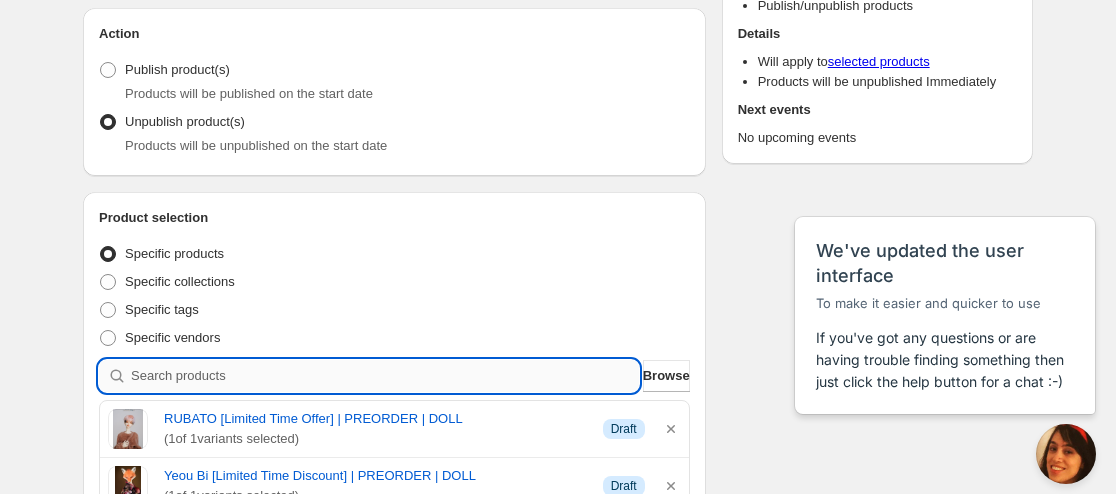 click at bounding box center [385, 376] 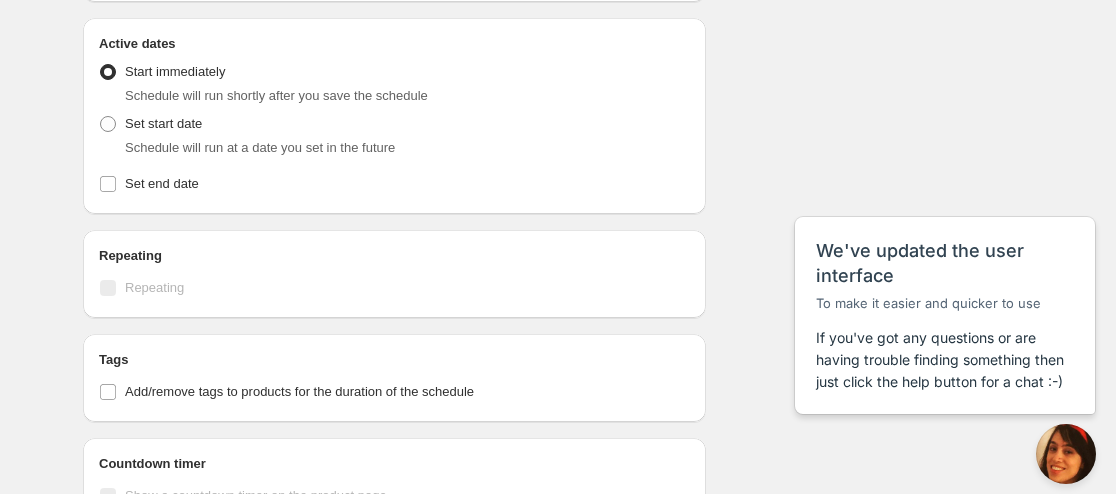 scroll, scrollTop: 500, scrollLeft: 0, axis: vertical 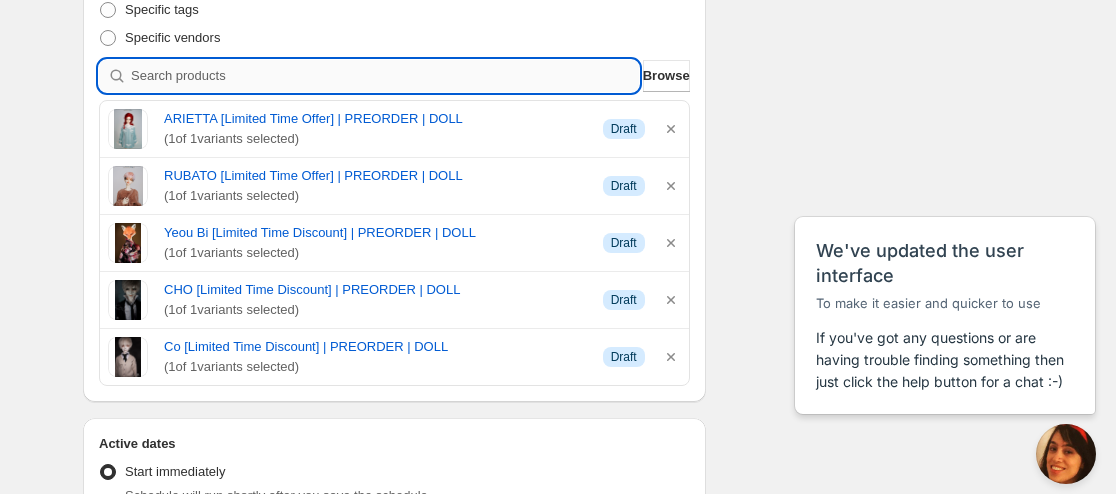 click at bounding box center [385, 76] 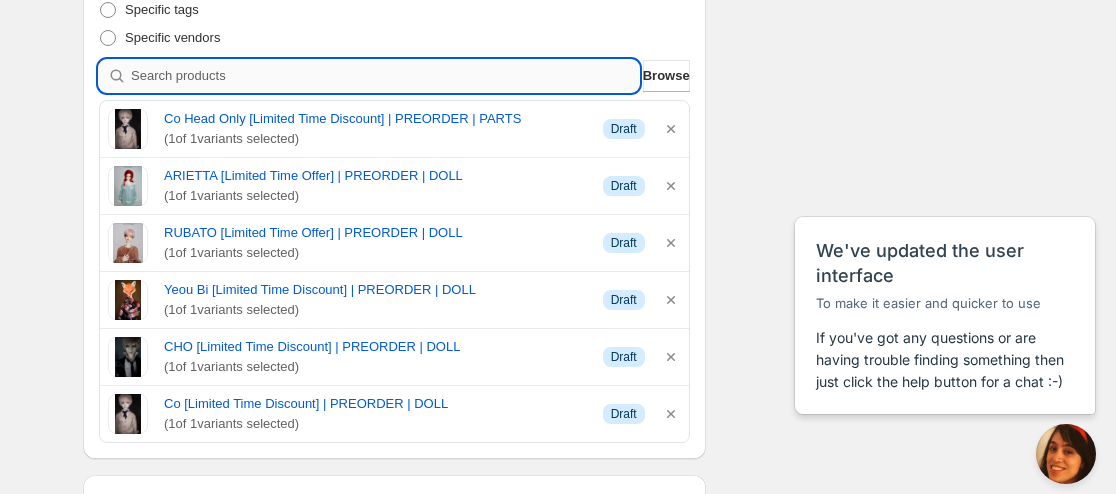 paste on "[PHONE]" 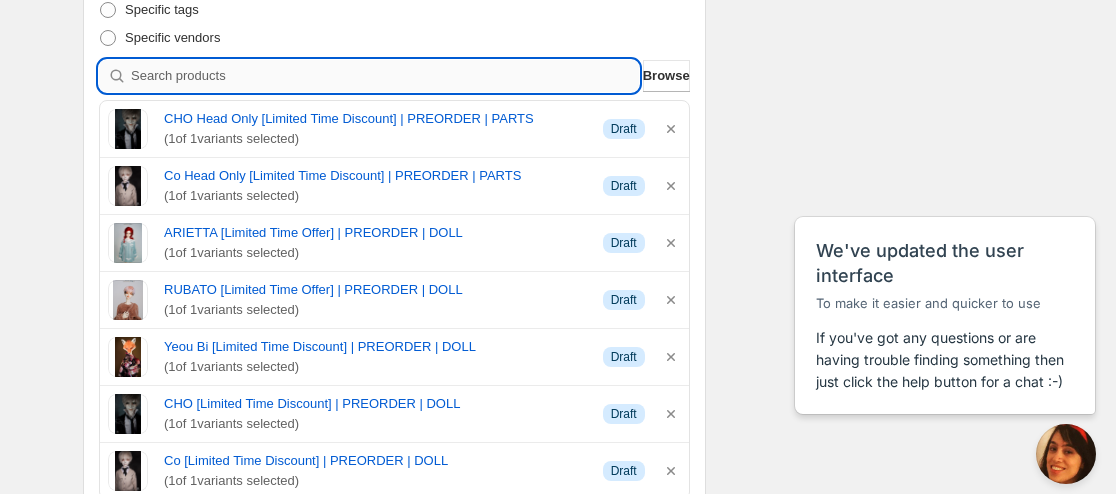 click at bounding box center (385, 76) 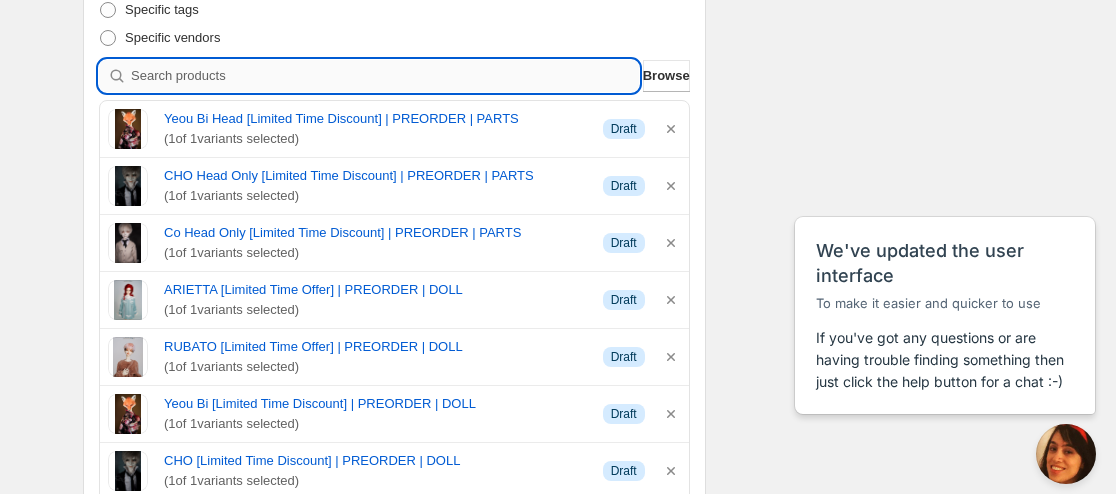 paste on "[PHONE]" 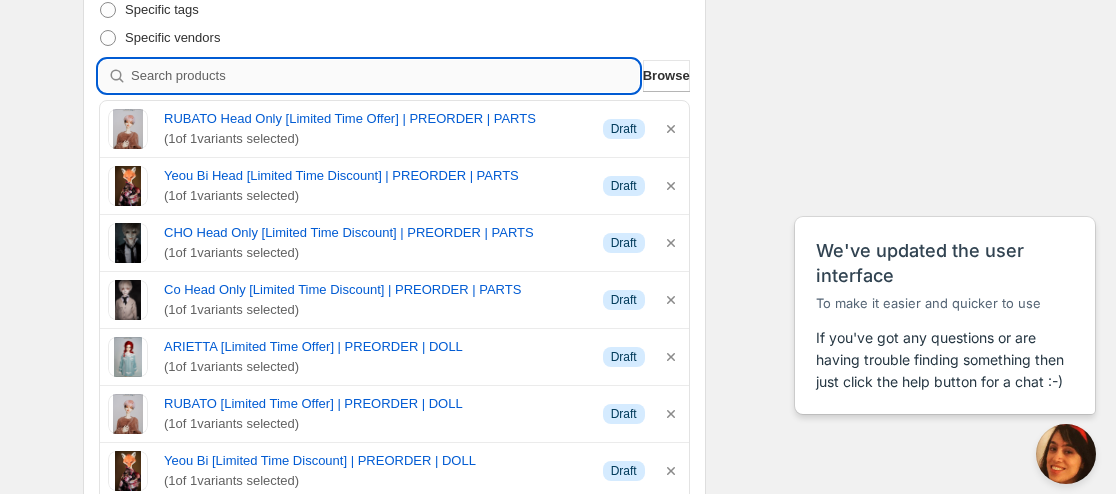 click at bounding box center (385, 76) 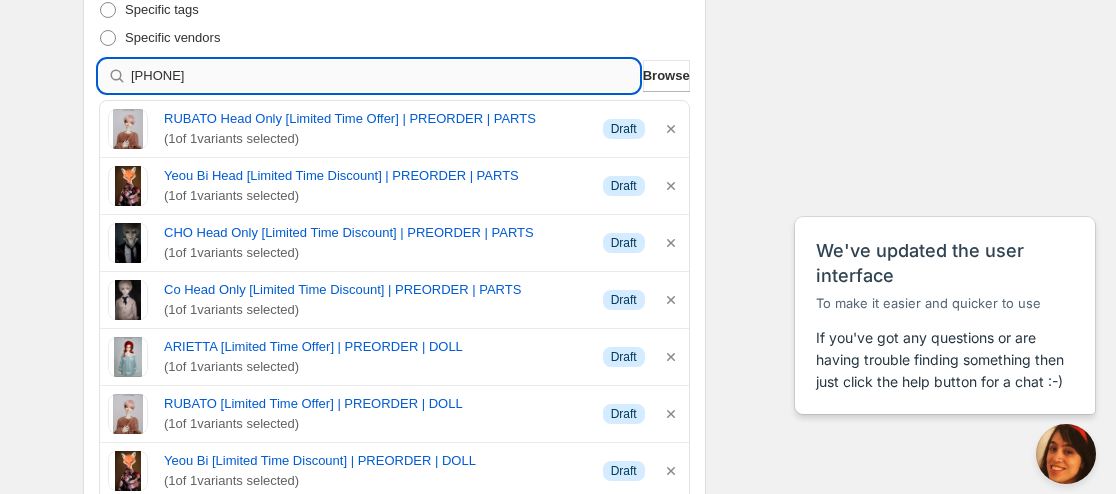 type 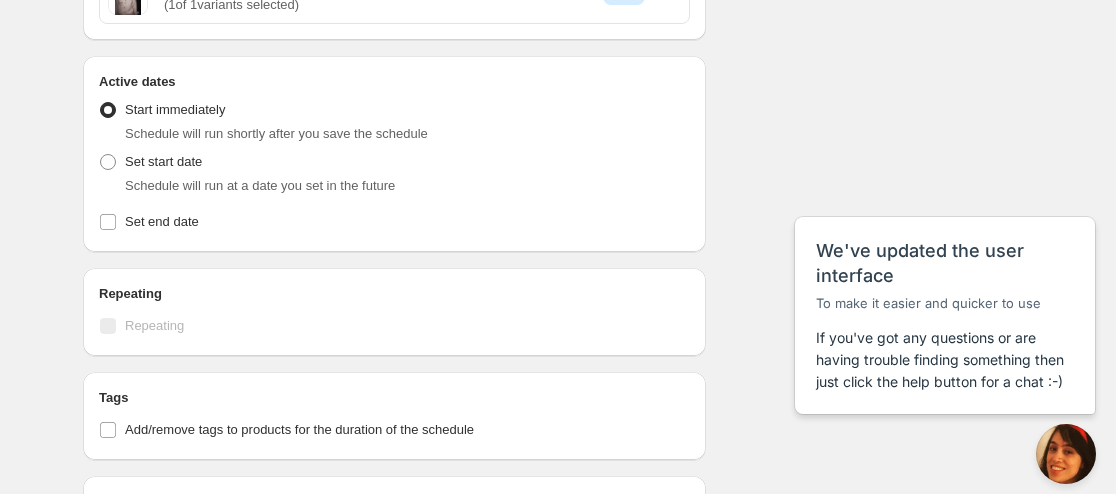 scroll, scrollTop: 1200, scrollLeft: 0, axis: vertical 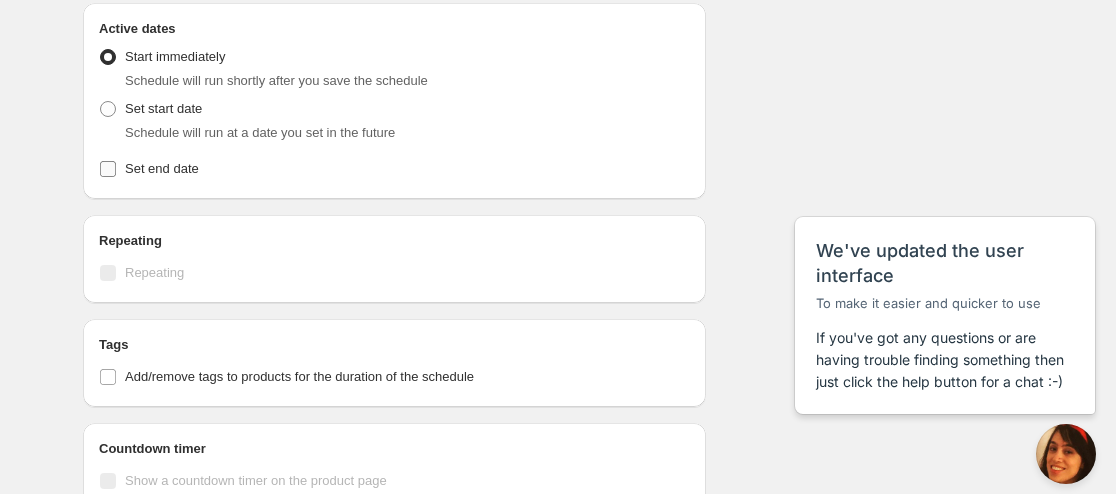 click on "Set end date" at bounding box center [162, 168] 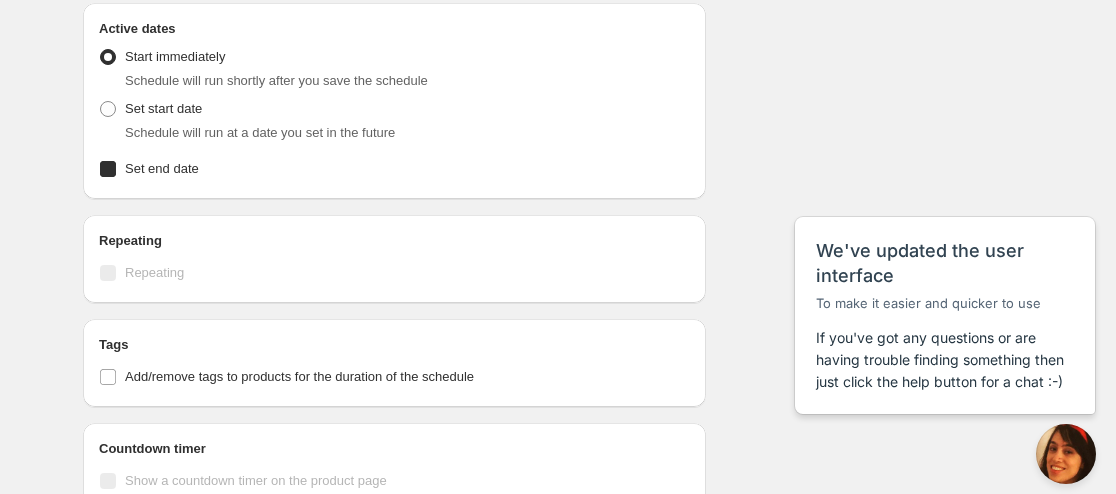 checkbox on "true" 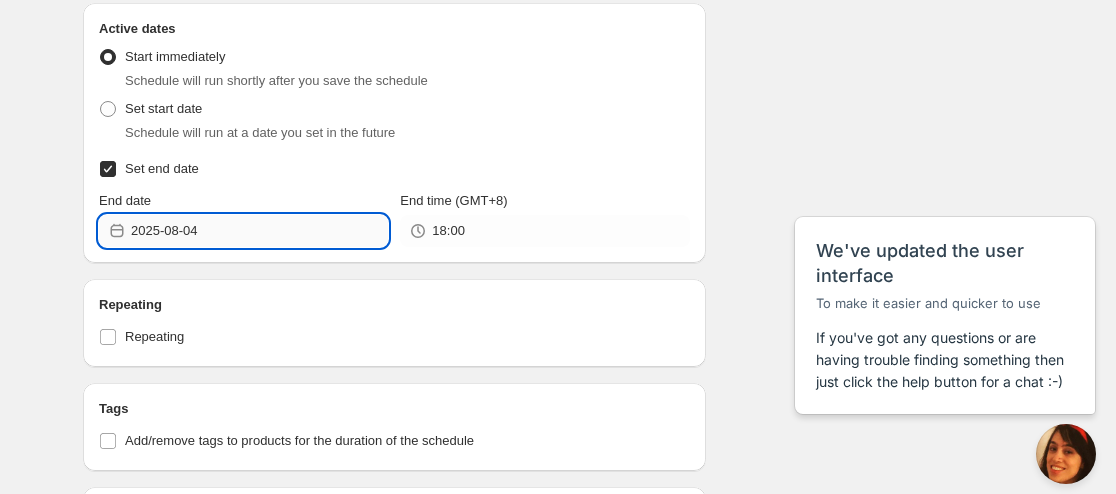 click on "2025-08-04" at bounding box center (259, 231) 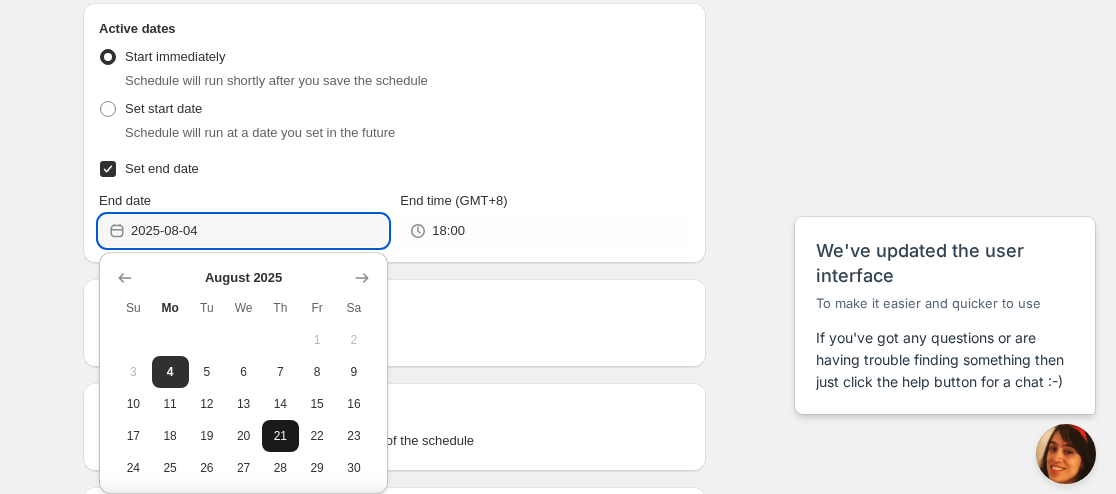 click on "21" at bounding box center [280, 436] 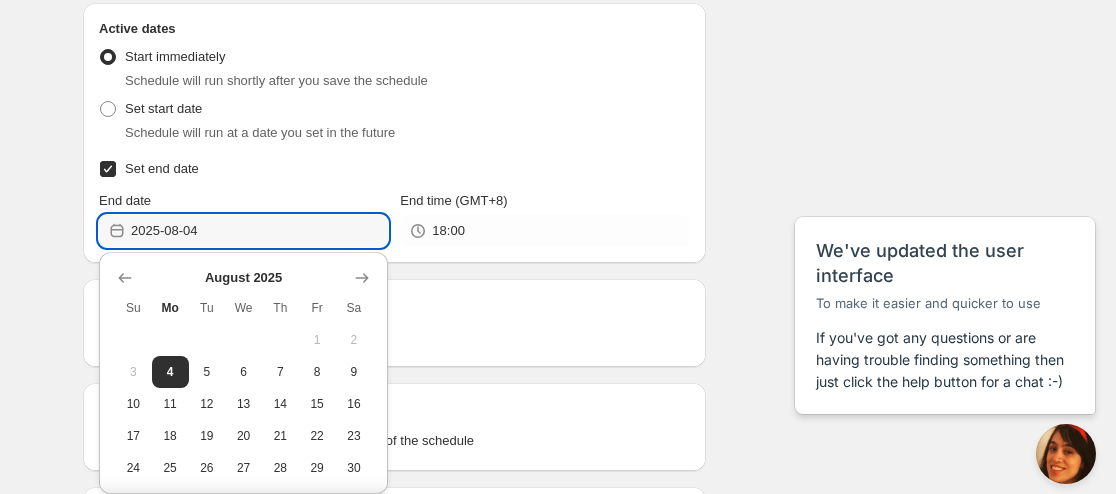 type on "2025-08-21" 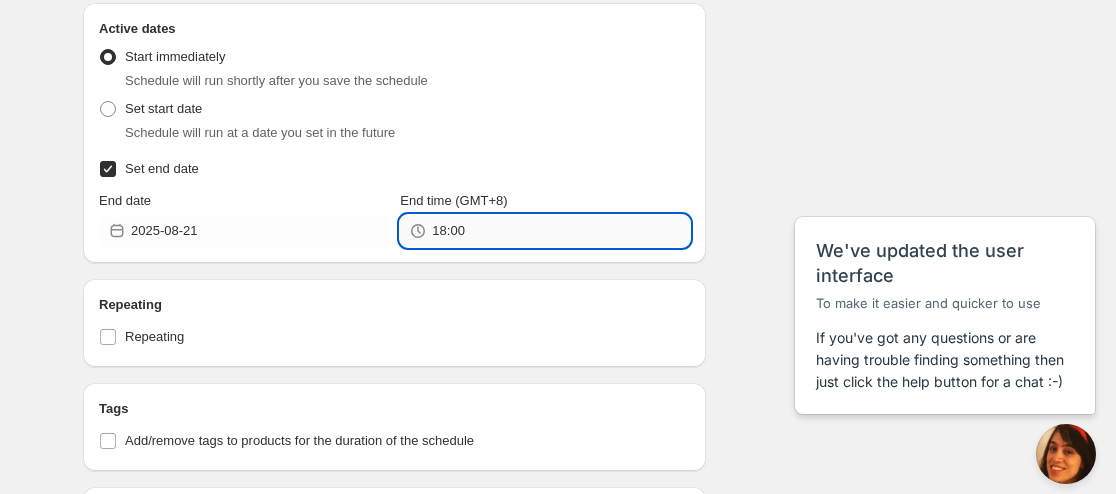 click on "18:00" at bounding box center [560, 231] 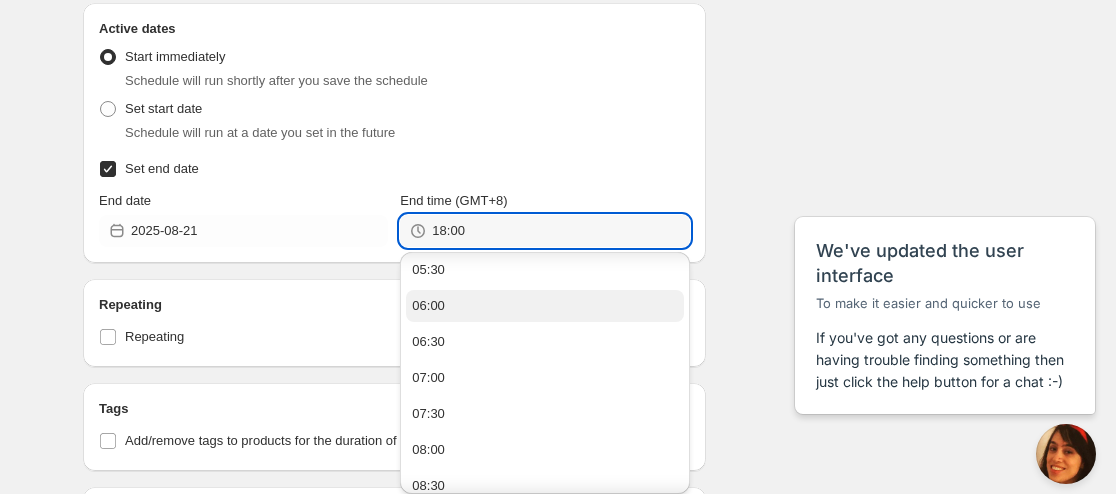 scroll, scrollTop: 500, scrollLeft: 0, axis: vertical 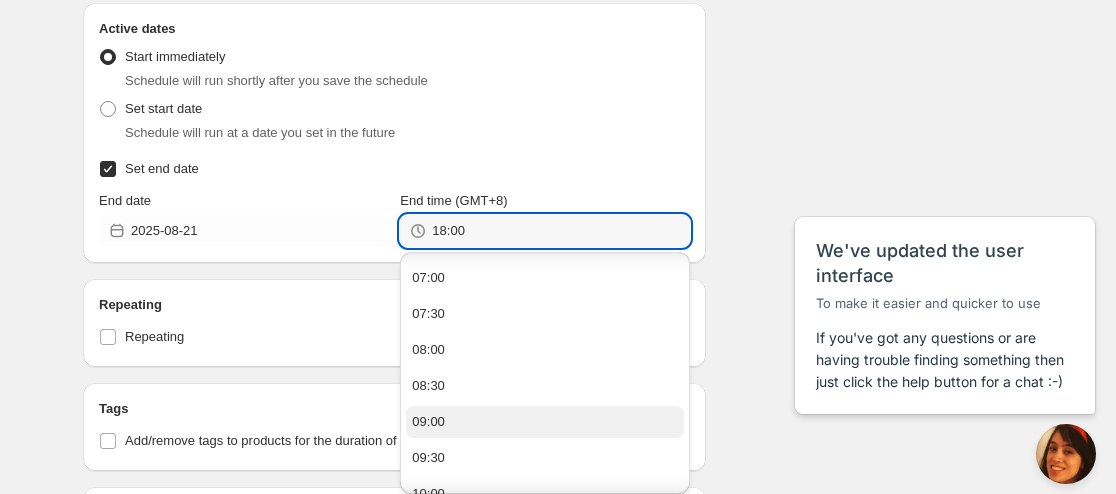 click on "09:00" at bounding box center [544, 422] 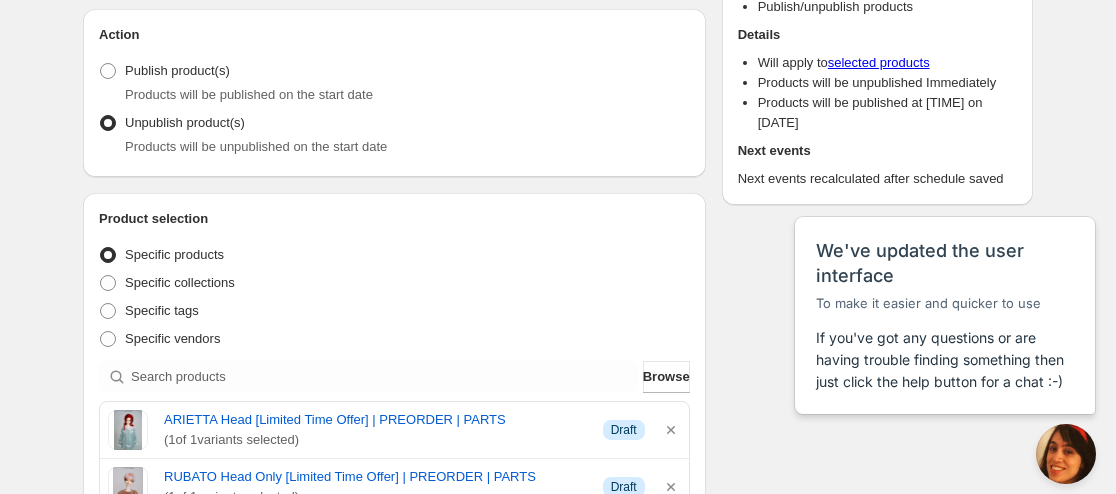 scroll, scrollTop: 0, scrollLeft: 0, axis: both 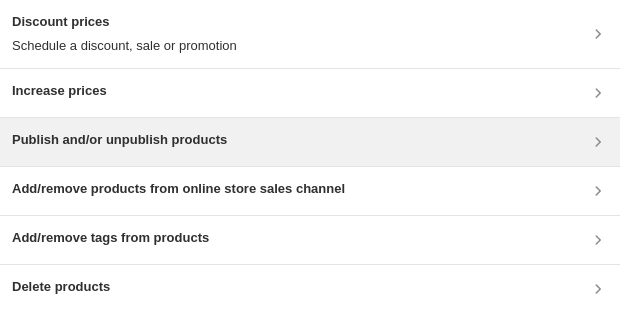 click on "Publish and/or unpublish products" at bounding box center [310, 142] 